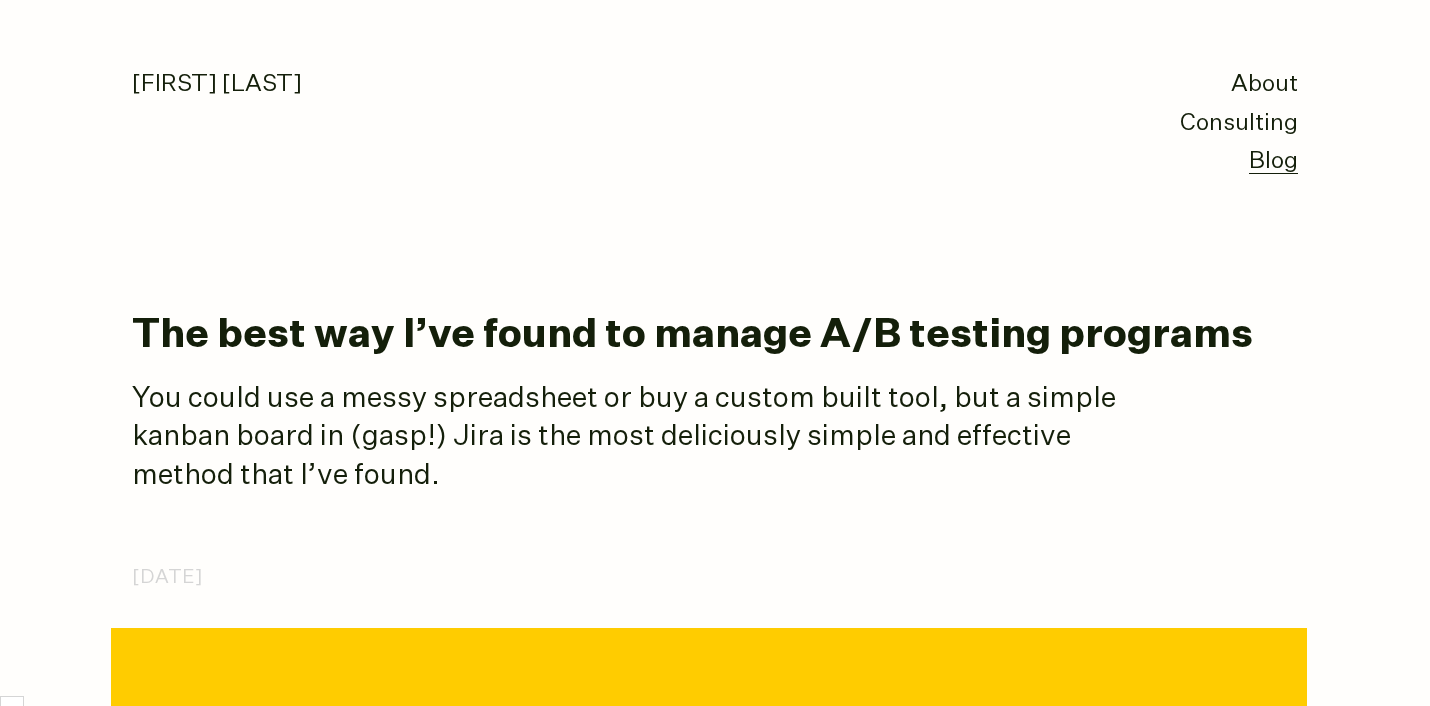 scroll, scrollTop: 297, scrollLeft: 0, axis: vertical 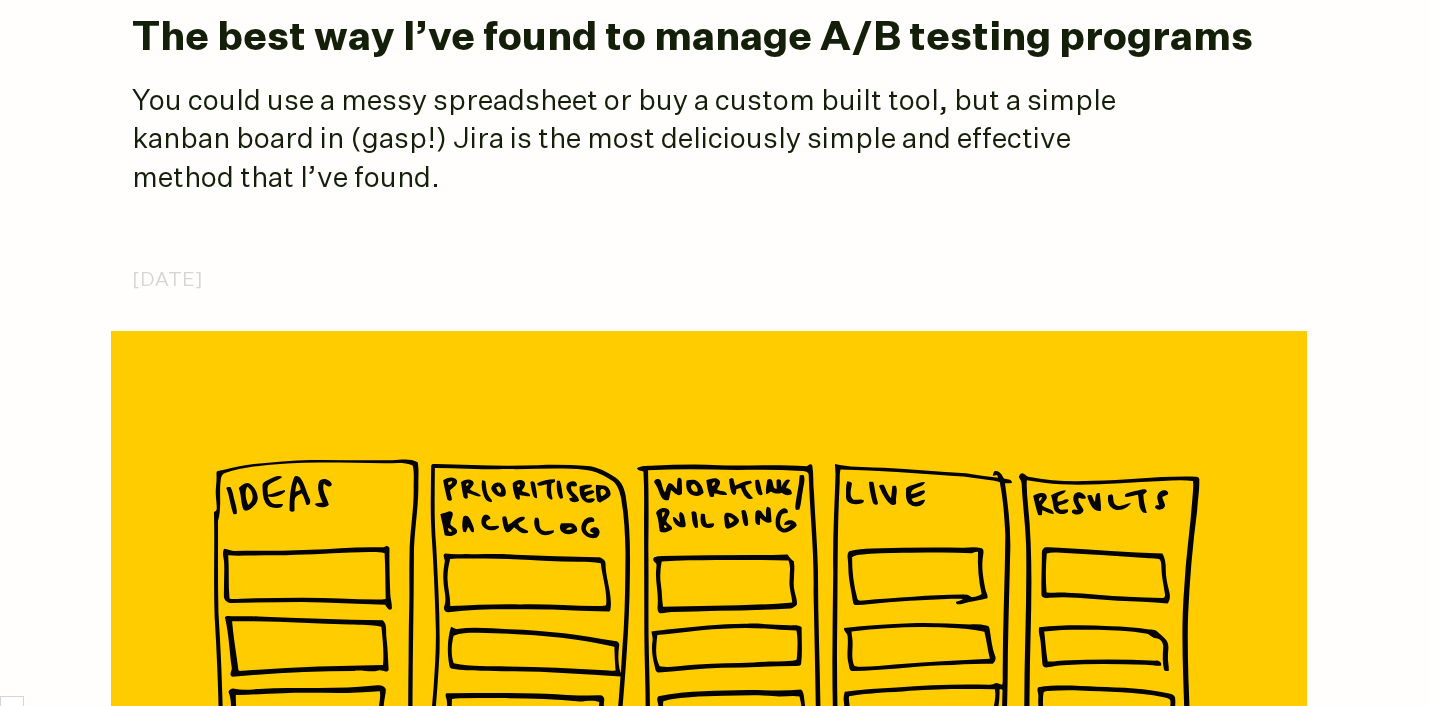click on "[DATE]" at bounding box center (715, 3880) 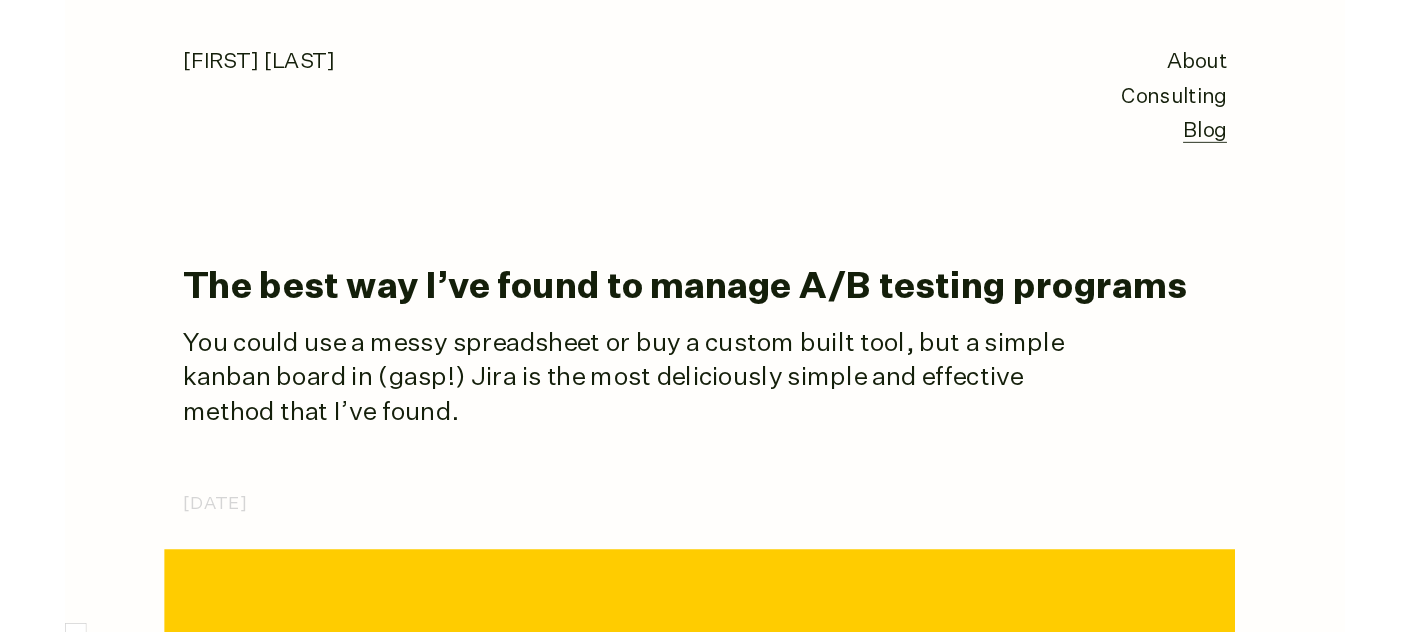 scroll, scrollTop: 0, scrollLeft: 0, axis: both 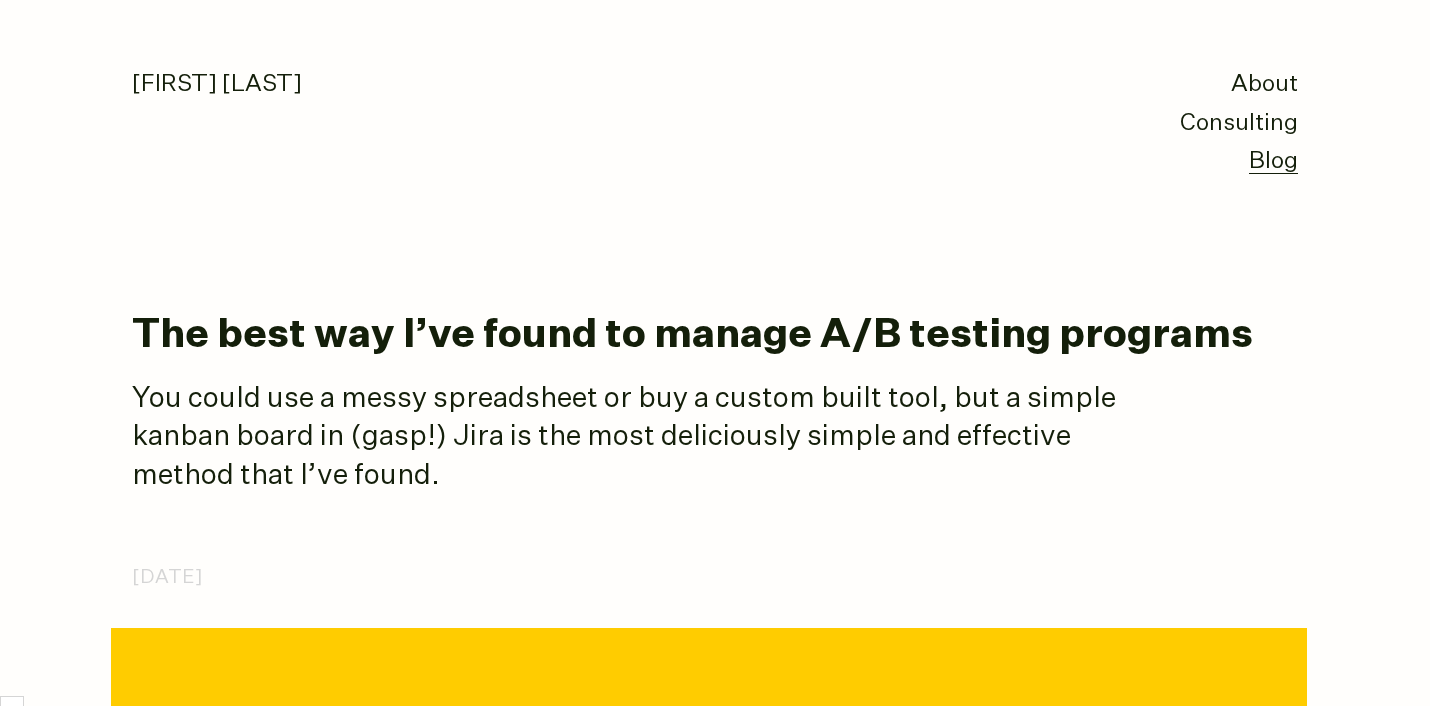 click on "The best way I’ve found to manage A/B testing programs" at bounding box center [715, 336] 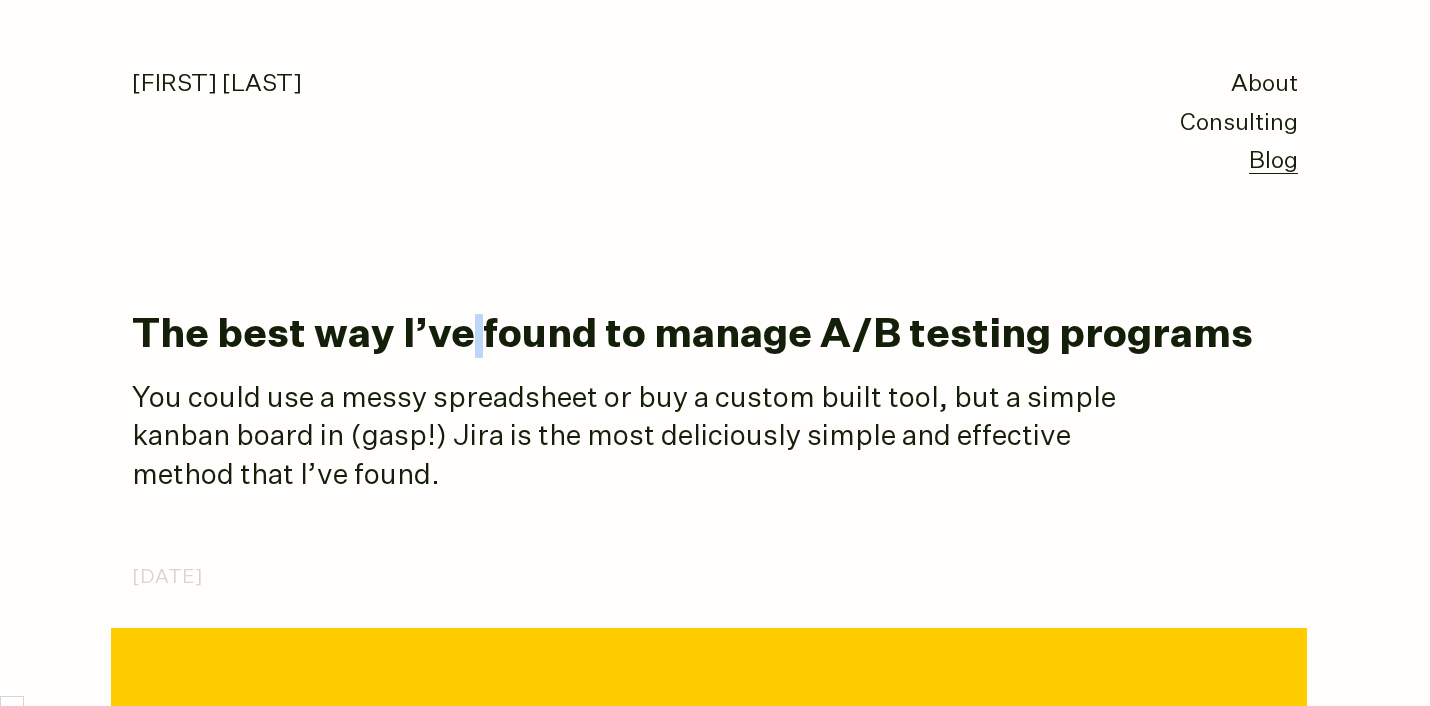 click on "The best way I’ve found to manage A/B testing programs" at bounding box center [715, 336] 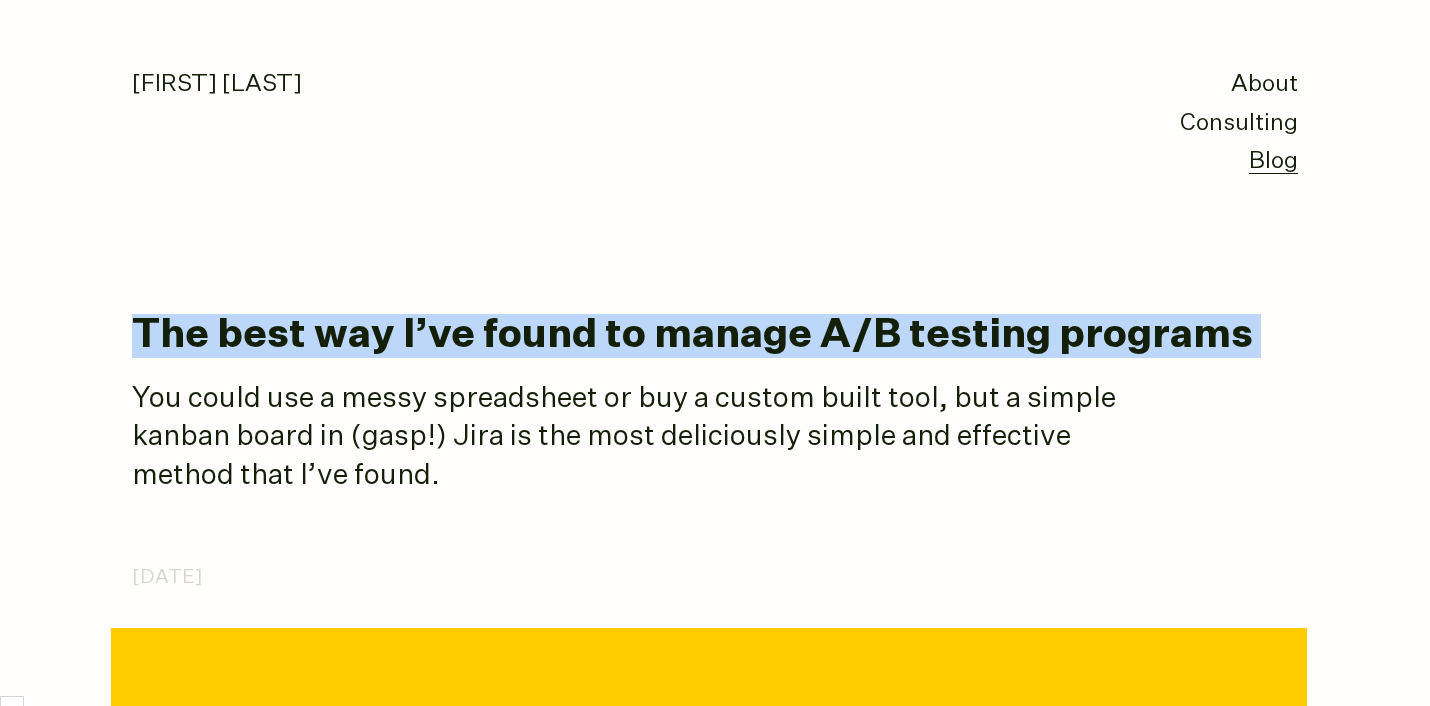 click on "You could use a messy spreadsheet or buy a custom built tool, but a simple kanban board in (gasp!) Jira is the most deliciously simple and effective method that I’ve found." at bounding box center (632, 438) 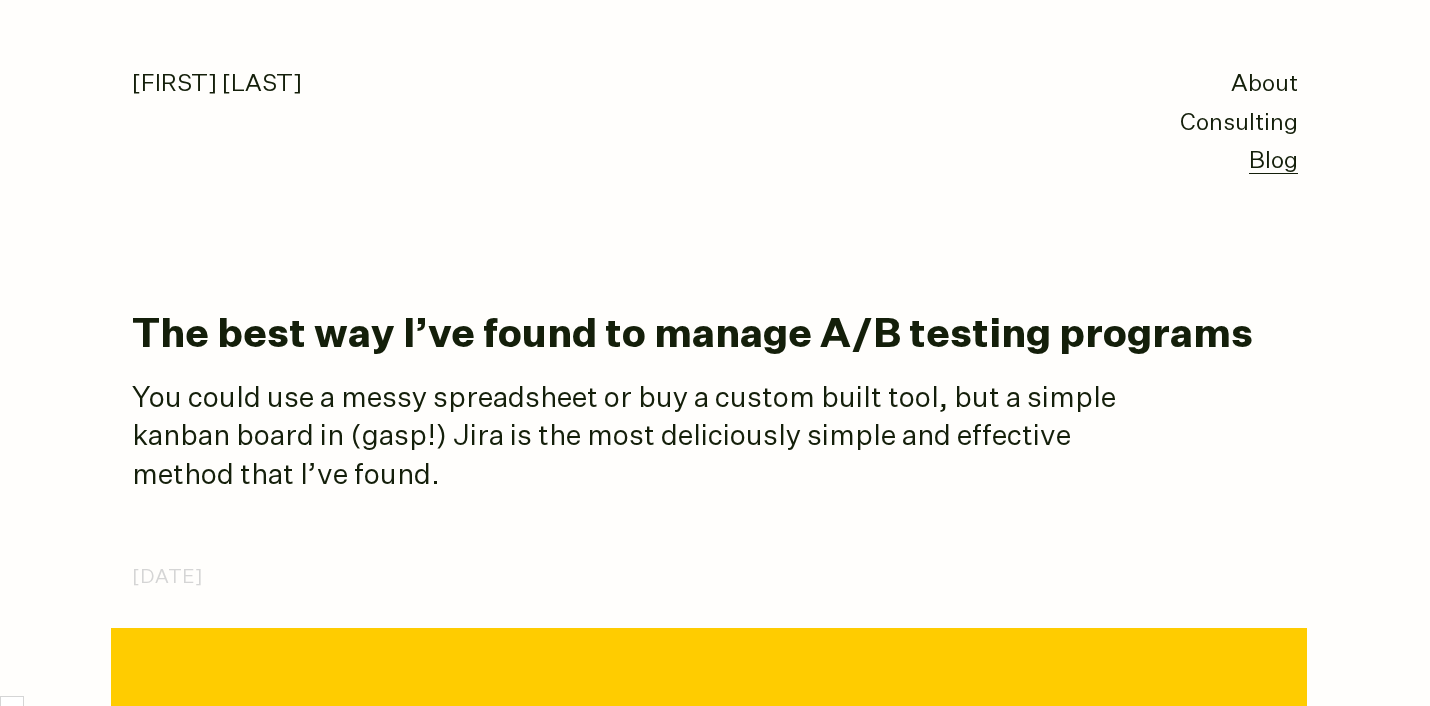 click on "You could use a messy spreadsheet or buy a custom built tool, but a simple kanban board in (gasp!) Jira is the most deliciously simple and effective method that I’ve found." at bounding box center [632, 438] 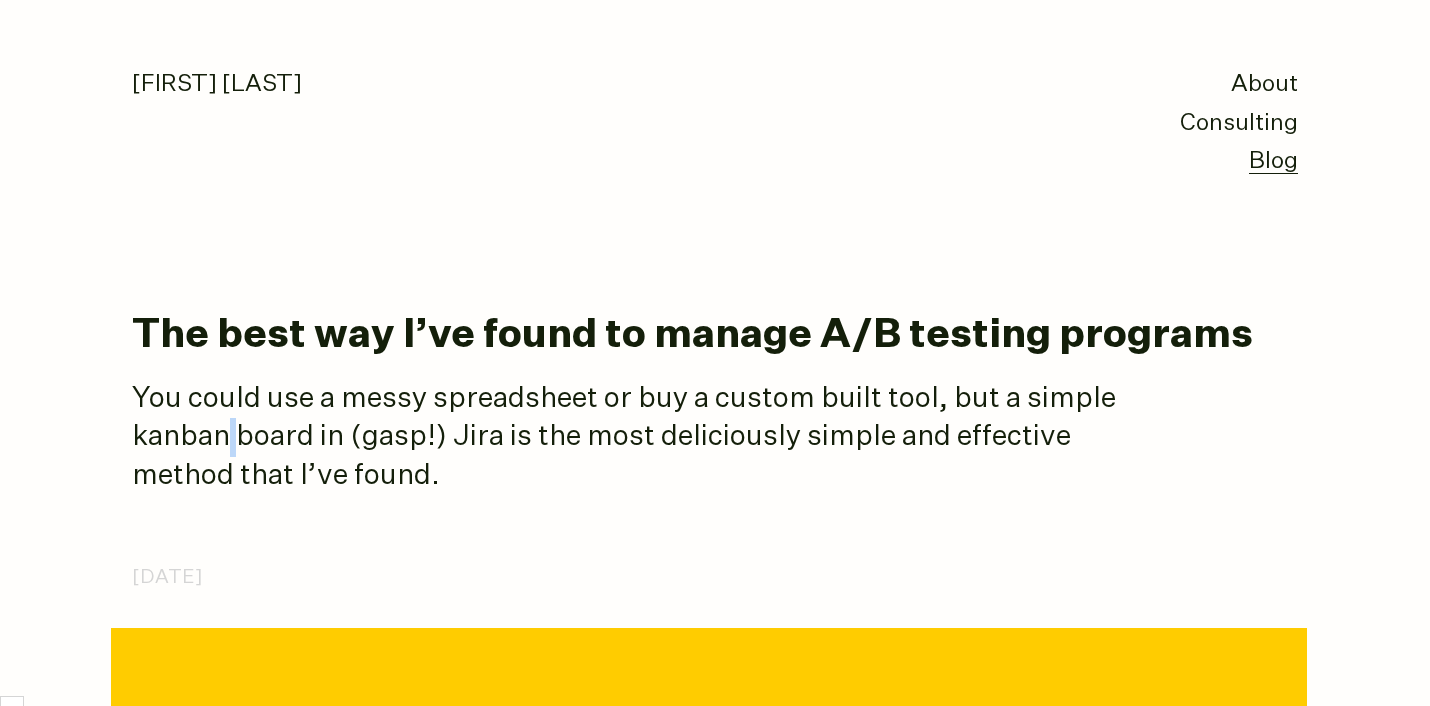 click on "You could use a messy spreadsheet or buy a custom built tool, but a simple kanban board in (gasp!) Jira is the most deliciously simple and effective method that I’ve found." at bounding box center (632, 438) 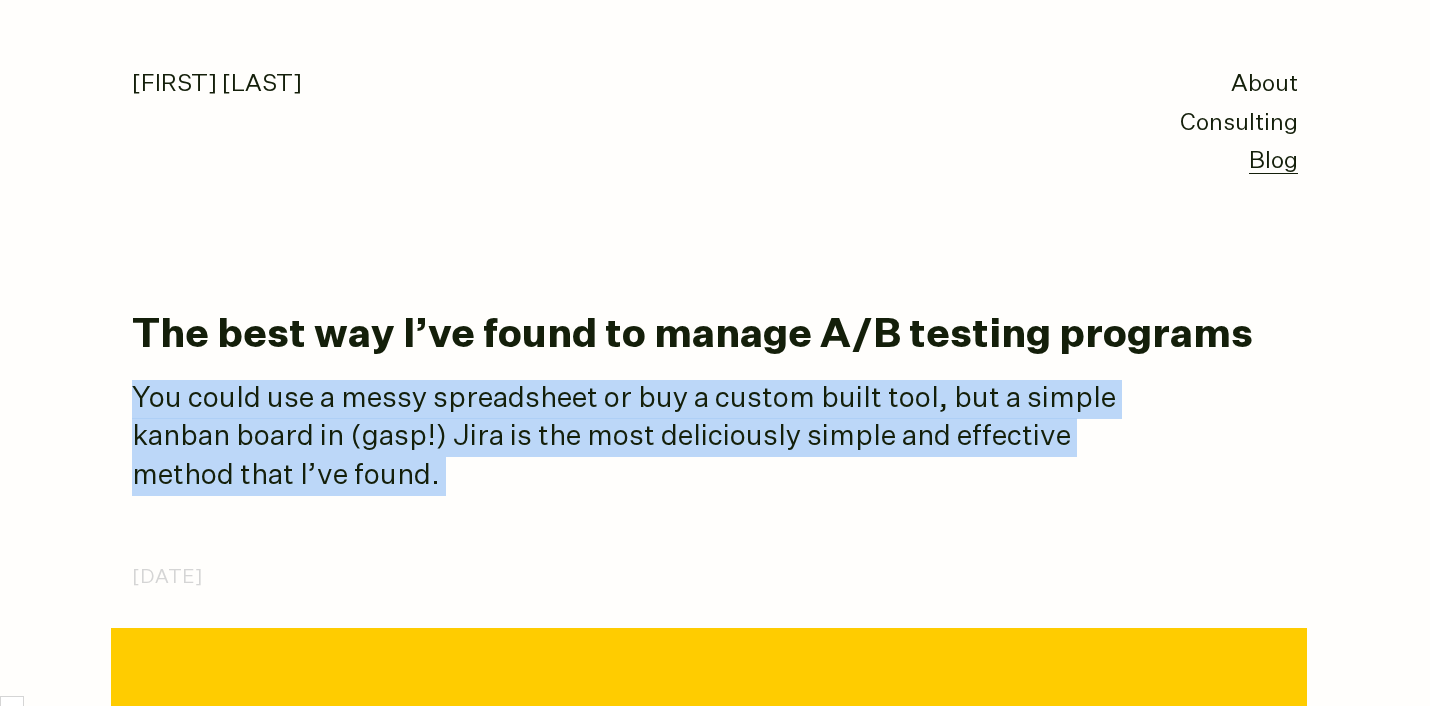 click on "You could use a messy spreadsheet or buy a custom built tool, but a simple kanban board in (gasp!) Jira is the most deliciously simple and effective method that I’ve found." at bounding box center (632, 438) 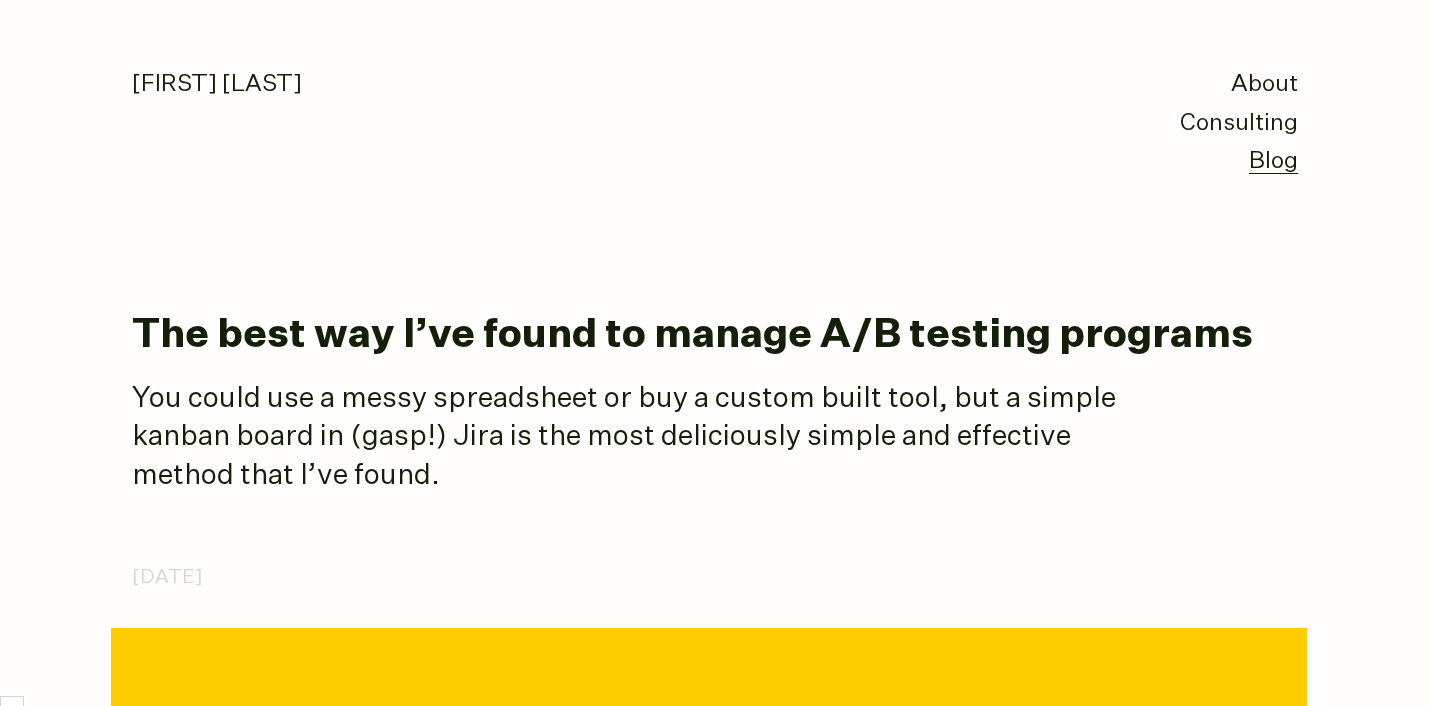 click on "You could use a messy spreadsheet or buy a custom built tool, but a simple kanban board in (gasp!) Jira is the most deliciously simple and effective method that I’ve found." at bounding box center (632, 438) 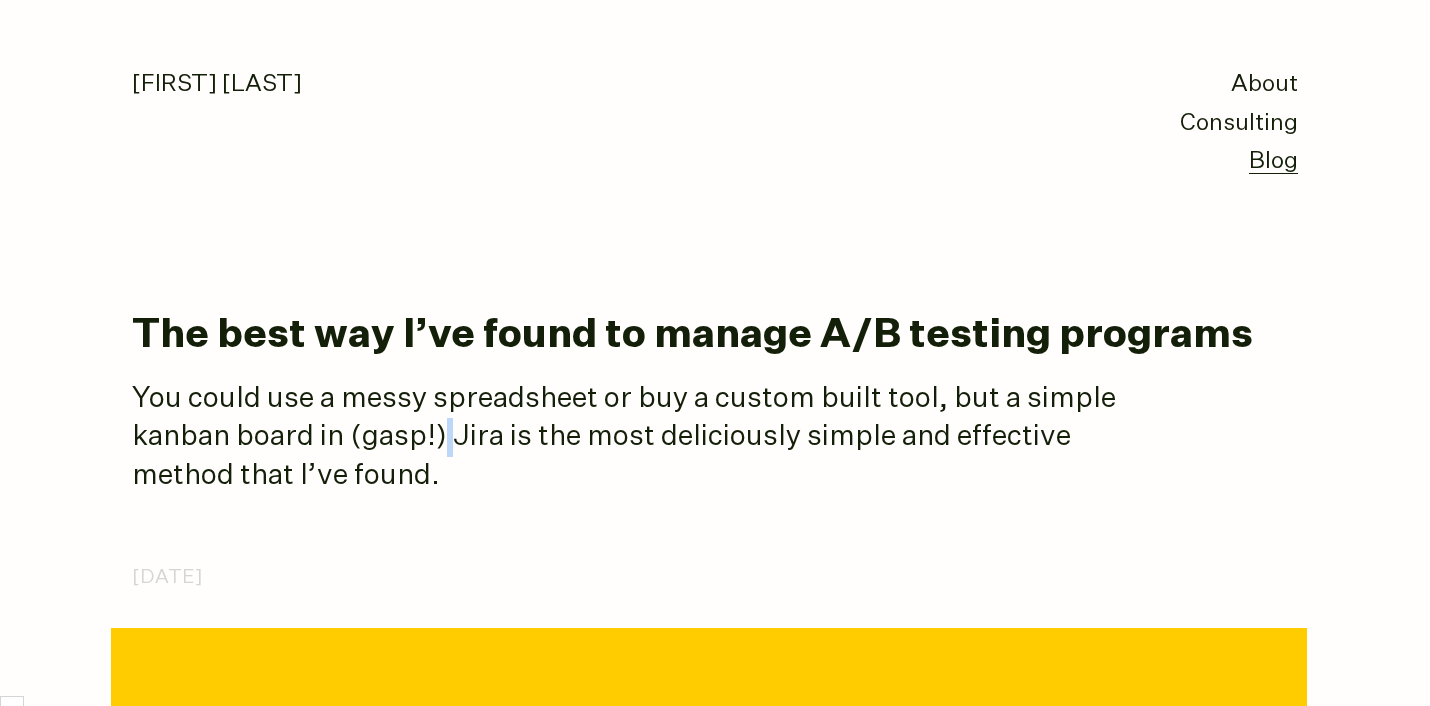 click on "You could use a messy spreadsheet or buy a custom built tool, but a simple kanban board in (gasp!) Jira is the most deliciously simple and effective method that I’ve found." at bounding box center [632, 438] 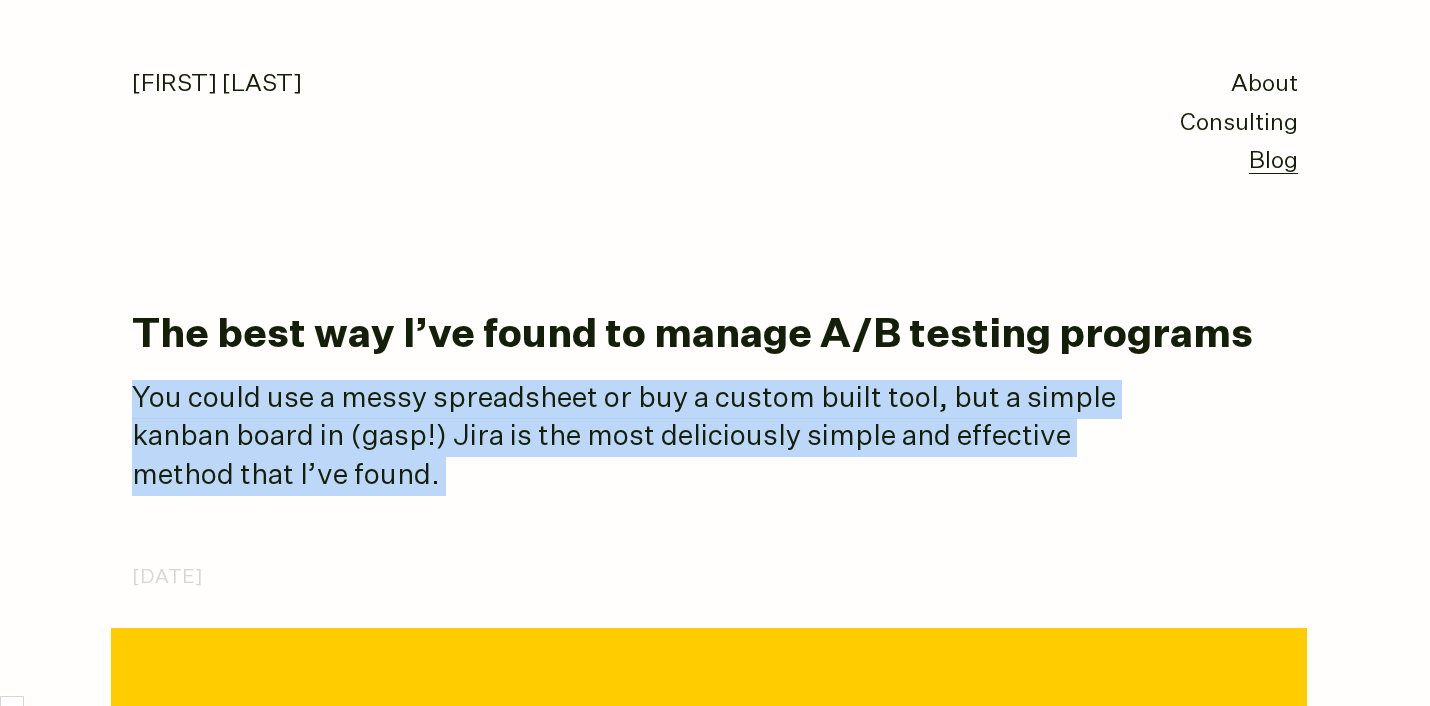 click on "You could use a messy spreadsheet or buy a custom built tool, but a simple kanban board in (gasp!) Jira is the most deliciously simple and effective method that I’ve found." at bounding box center [632, 438] 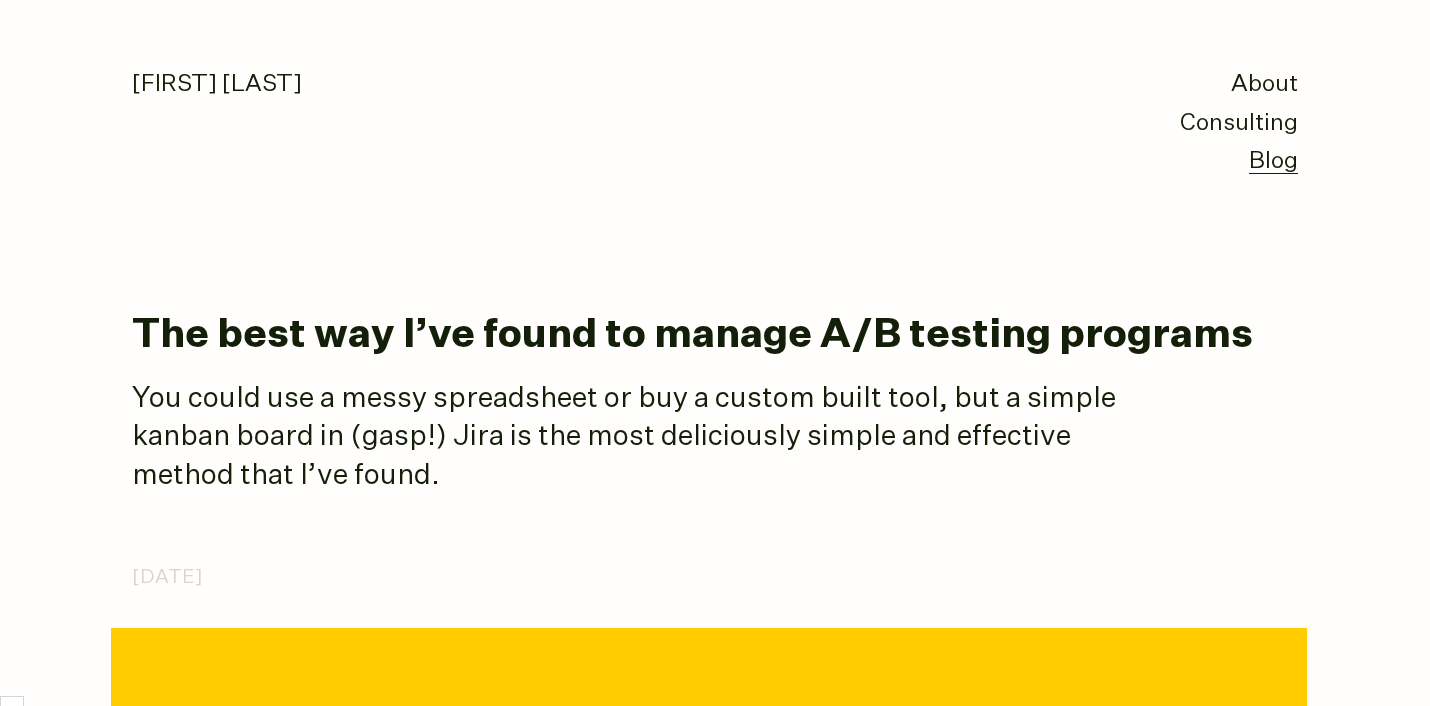 click on "You could use a messy spreadsheet or buy a custom built tool, but a simple kanban board in (gasp!) Jira is the most deliciously simple and effective method that I’ve found." at bounding box center (632, 438) 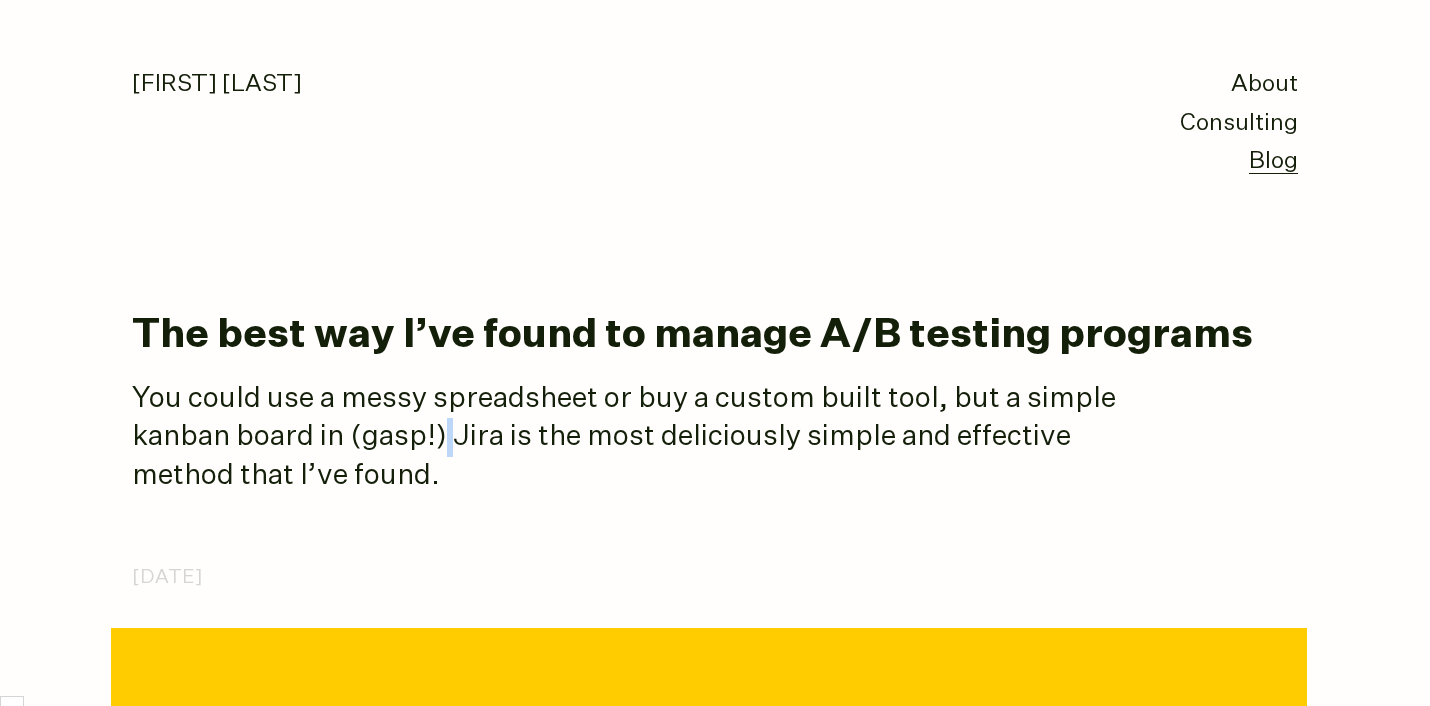click on "You could use a messy spreadsheet or buy a custom built tool, but a simple kanban board in (gasp!) Jira is the most deliciously simple and effective method that I’ve found." at bounding box center [632, 438] 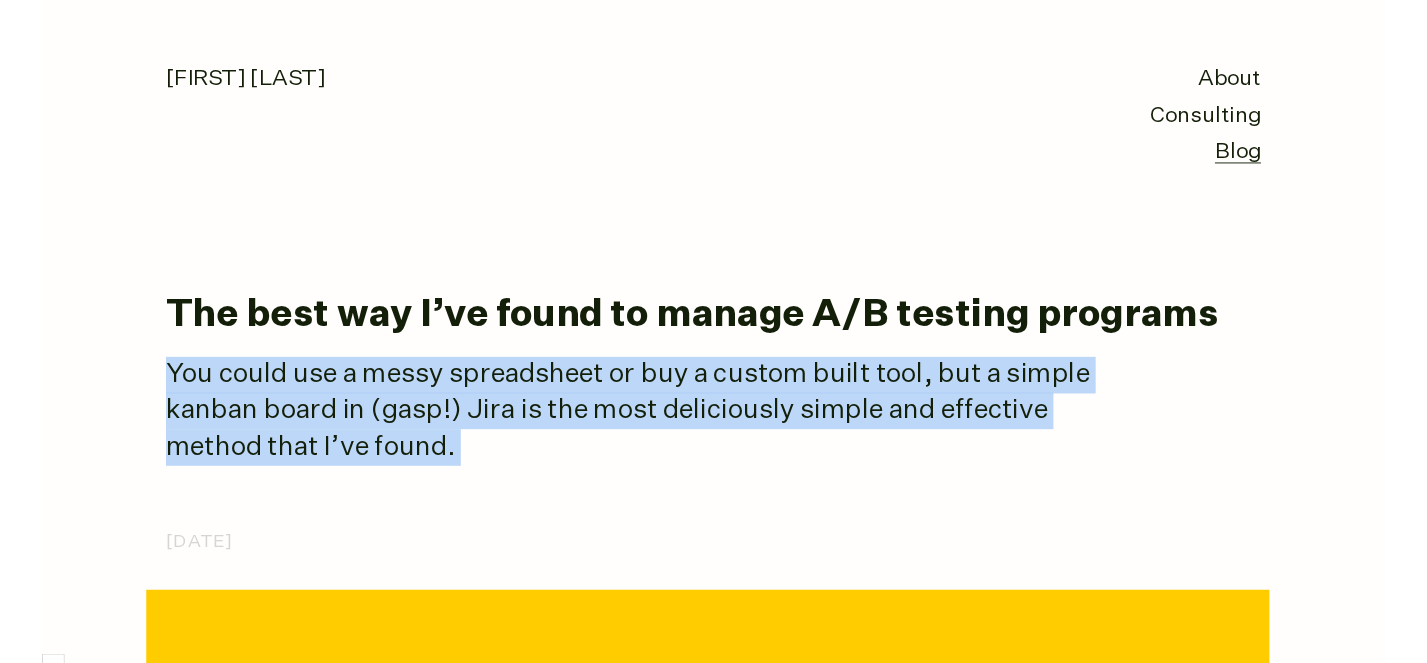 scroll, scrollTop: 93, scrollLeft: 0, axis: vertical 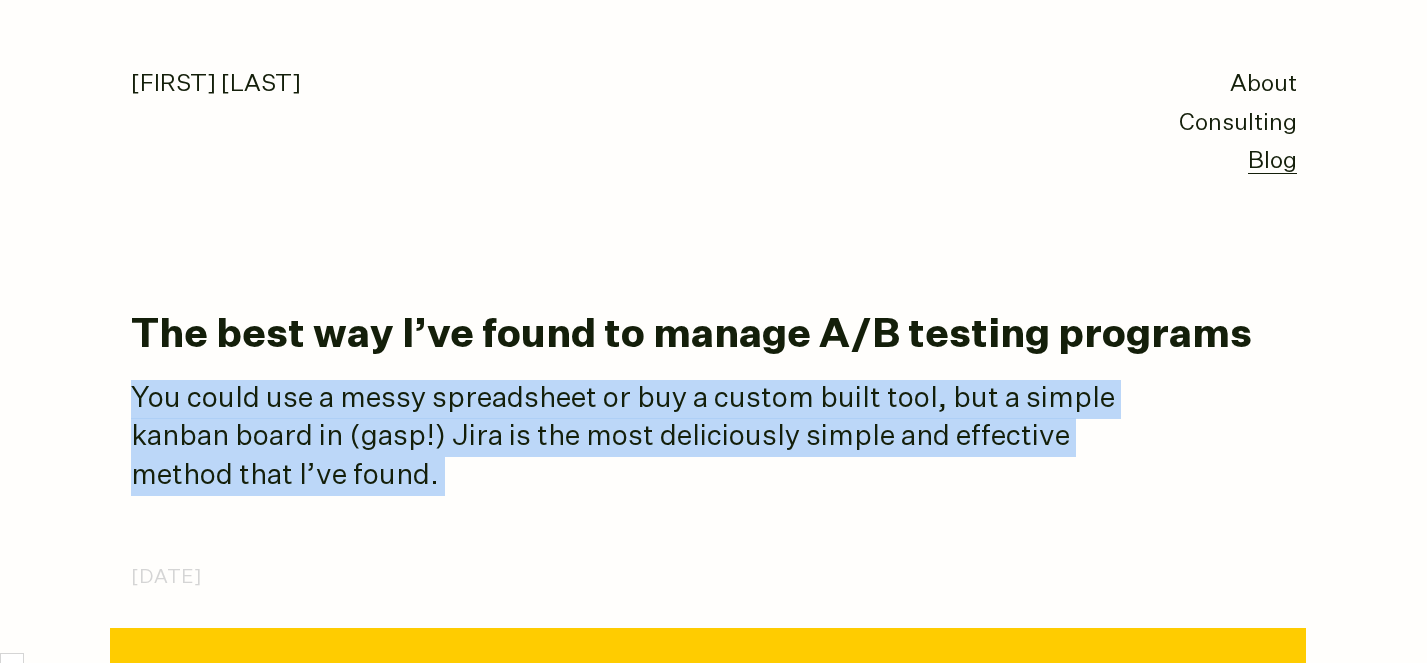 click on "The best way I’ve found to manage A/B testing programs" at bounding box center (714, 336) 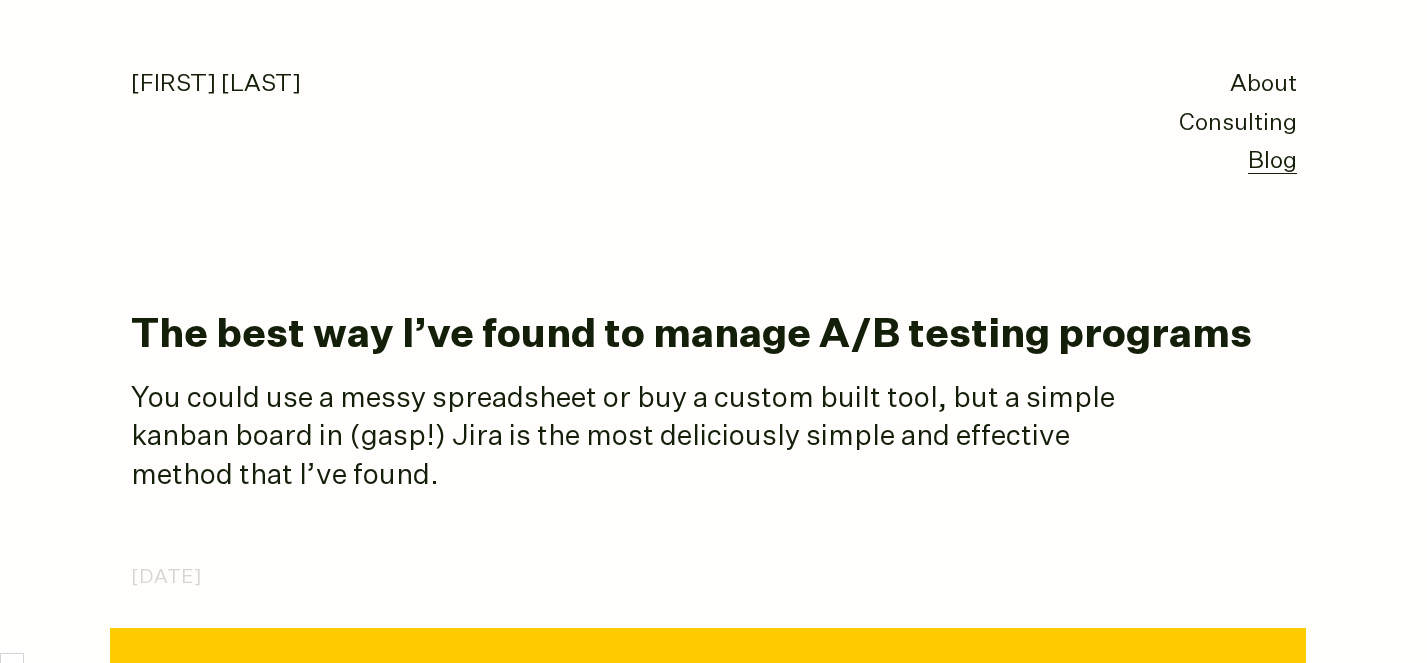click on "The best way I’ve found to manage A/B testing programs" at bounding box center [714, 336] 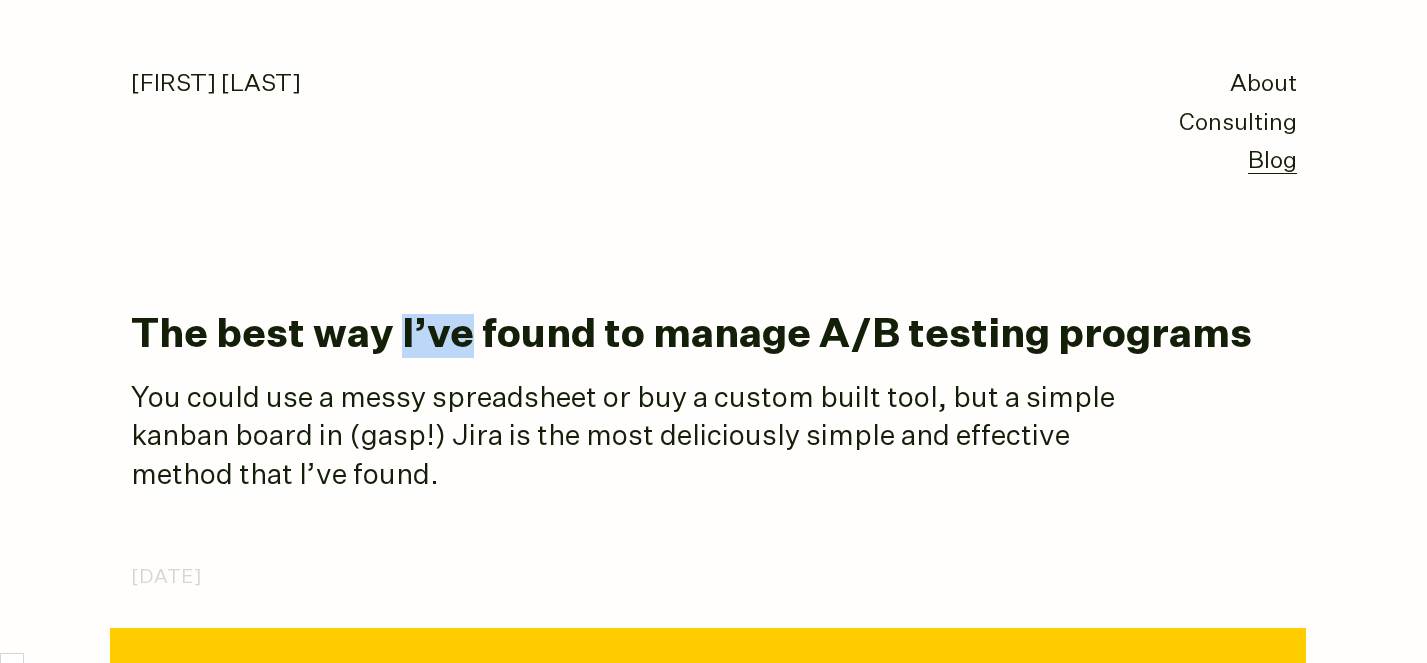 click on "The best way I’ve found to manage A/B testing programs" at bounding box center (714, 336) 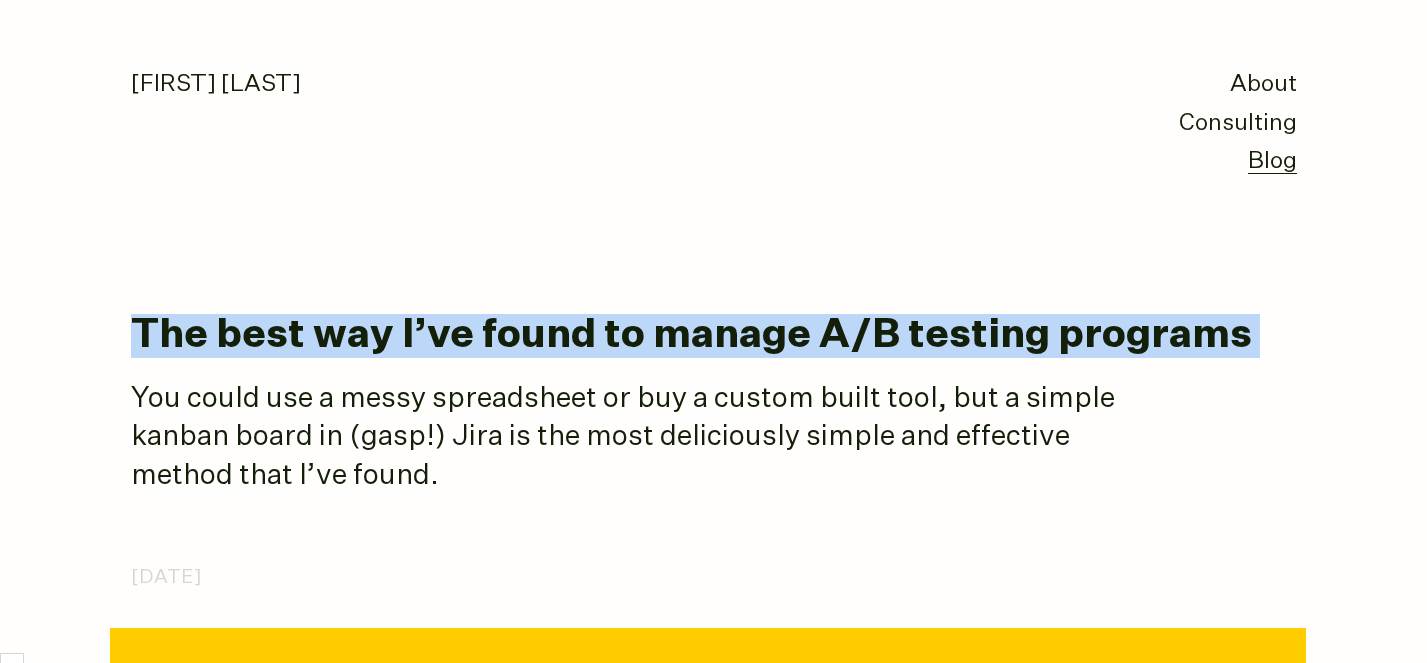 click on "The best way I’ve found to manage A/B testing programs" at bounding box center (714, 336) 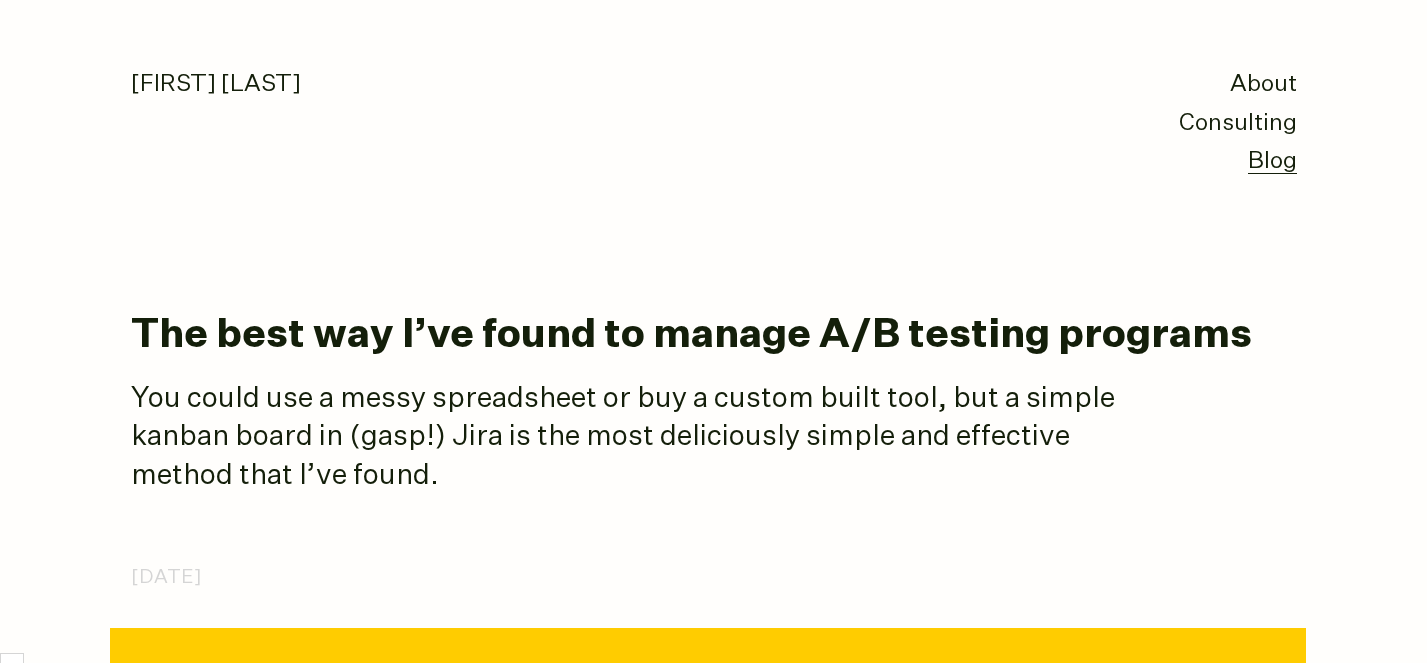 click on "The best way I’ve found to manage A/B testing programs" at bounding box center [714, 336] 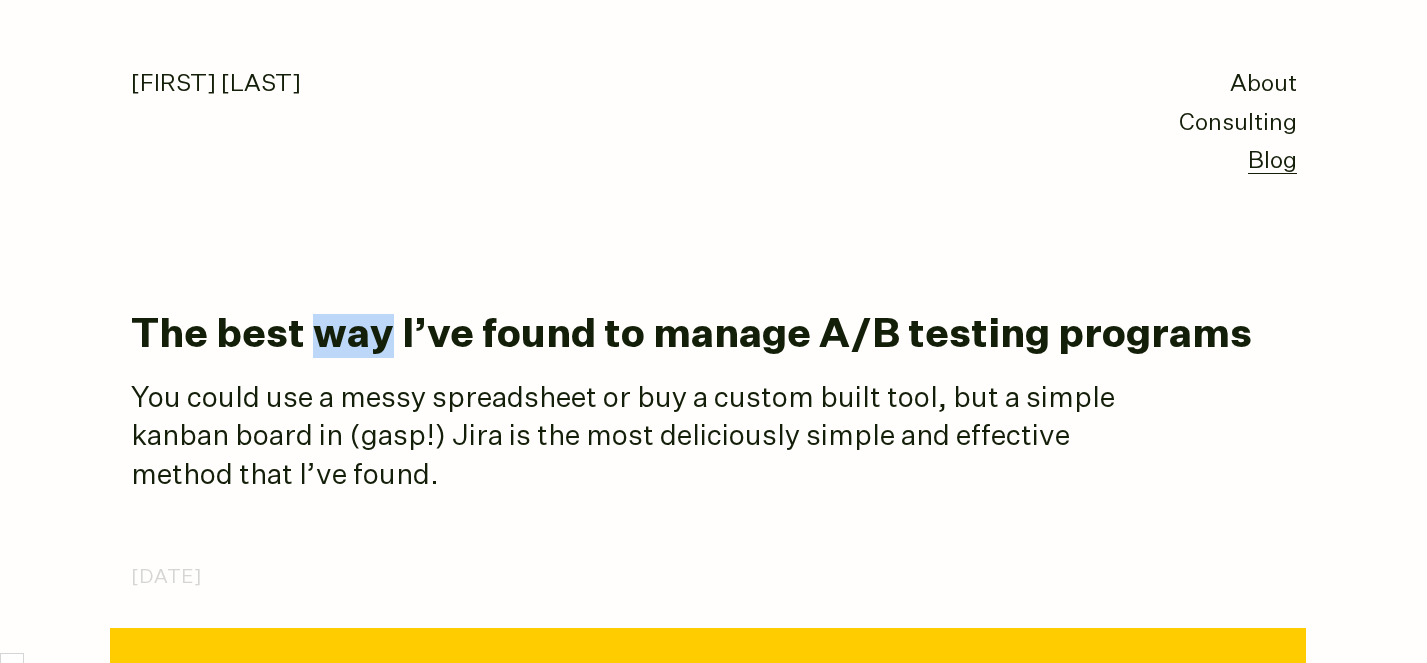 click on "The best way I’ve found to manage A/B testing programs" at bounding box center (714, 336) 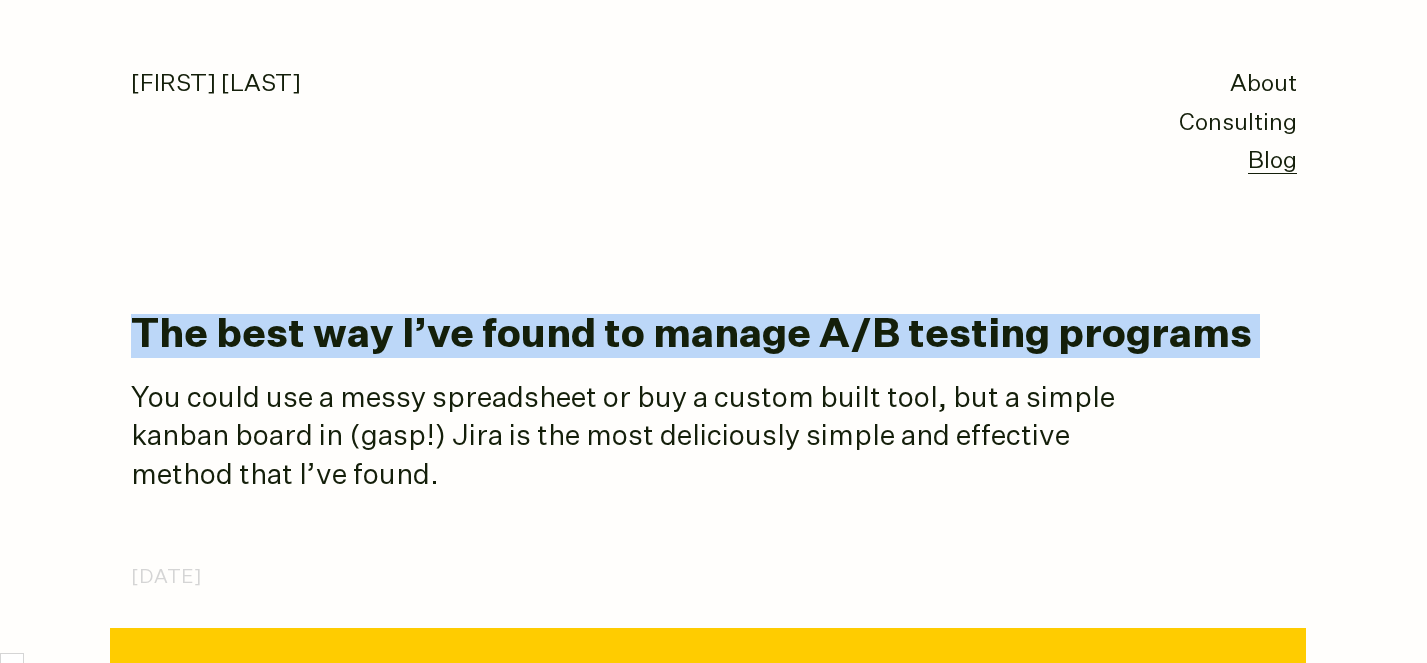 click on "You could use a messy spreadsheet or buy a custom built tool, but a simple kanban board in (gasp!) Jira is the most deliciously simple and effective method that I’ve found." at bounding box center [631, 438] 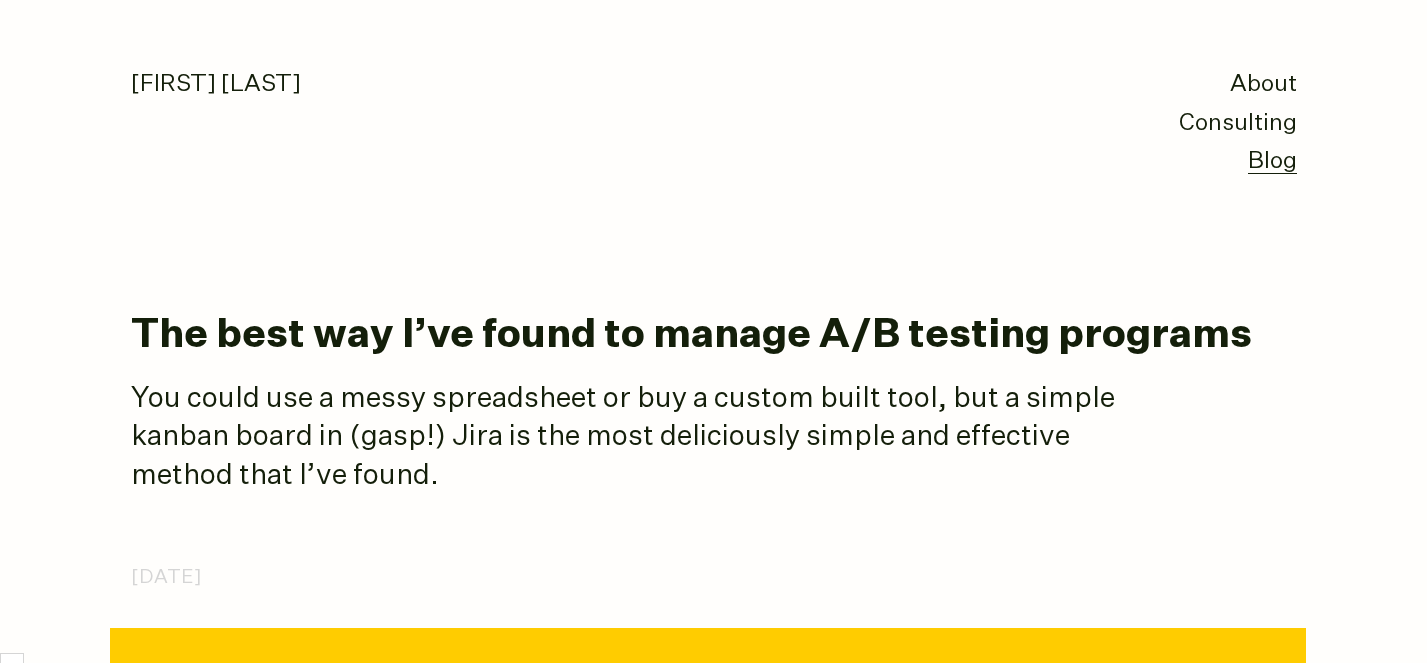 click on "You could use a messy spreadsheet or buy a custom built tool, but a simple kanban board in (gasp!) Jira is the most deliciously simple and effective method that I’ve found." at bounding box center [631, 438] 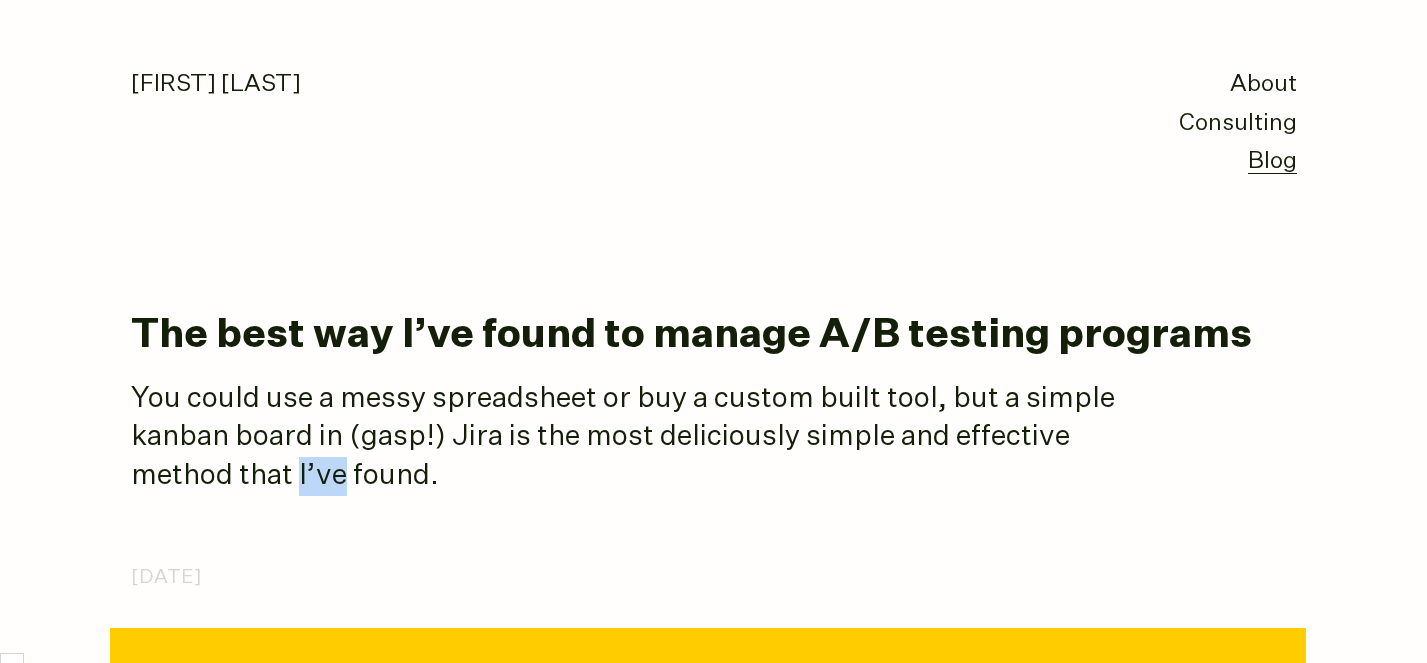 click on "You could use a messy spreadsheet or buy a custom built tool, but a simple kanban board in (gasp!) Jira is the most deliciously simple and effective method that I’ve found." at bounding box center (631, 438) 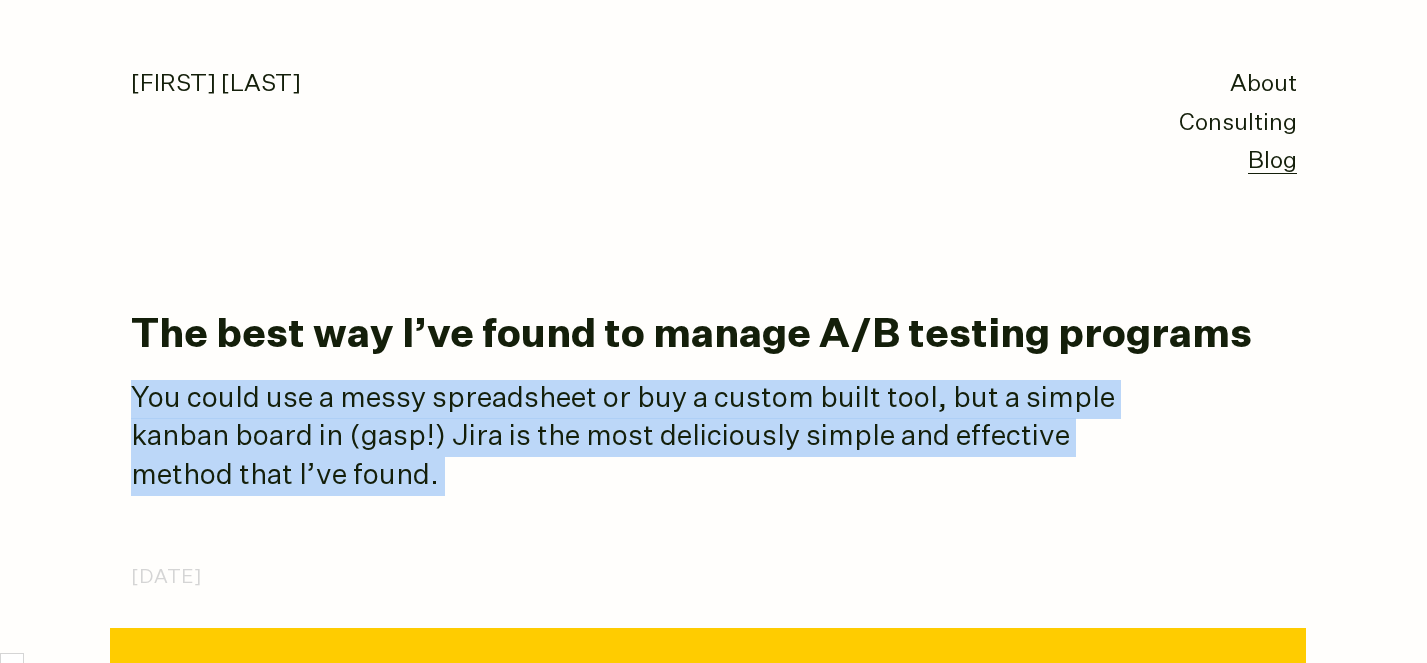 click on "You could use a messy spreadsheet or buy a custom built tool, but a simple kanban board in (gasp!) Jira is the most deliciously simple and effective method that I’ve found." at bounding box center (631, 438) 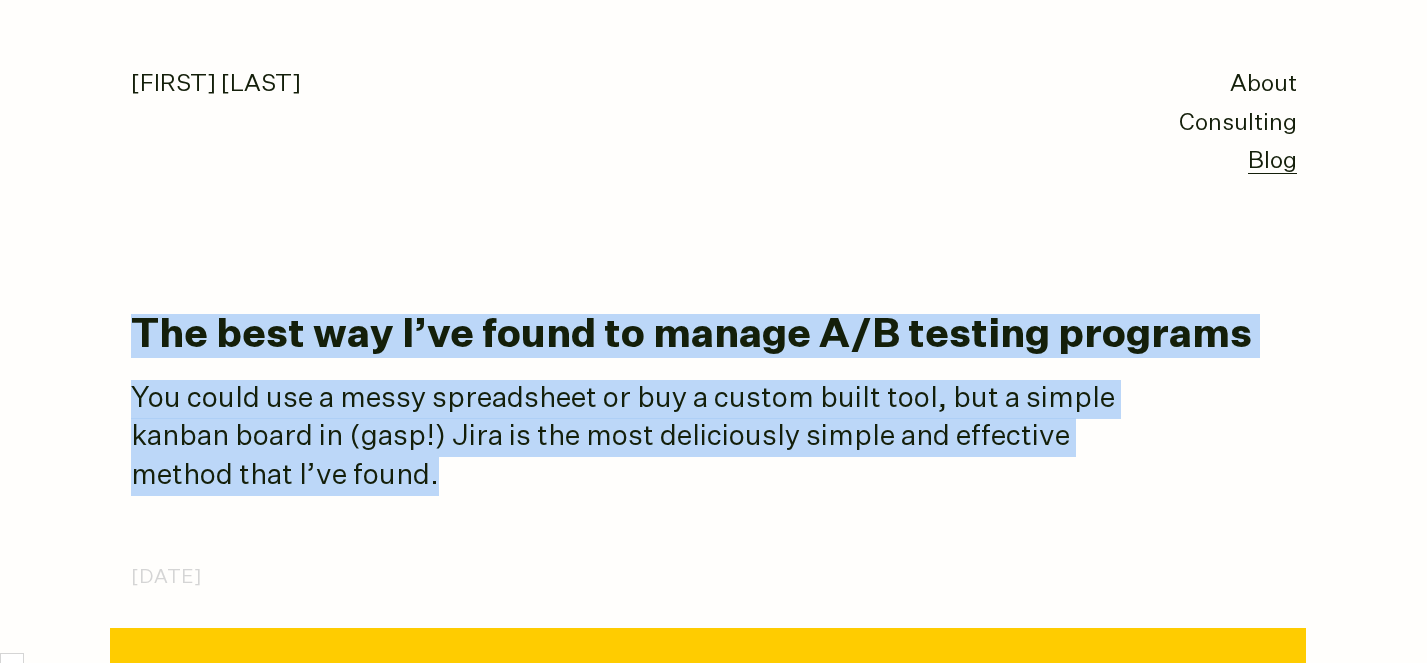 drag, startPoint x: 517, startPoint y: 476, endPoint x: 106, endPoint y: 317, distance: 440.68356 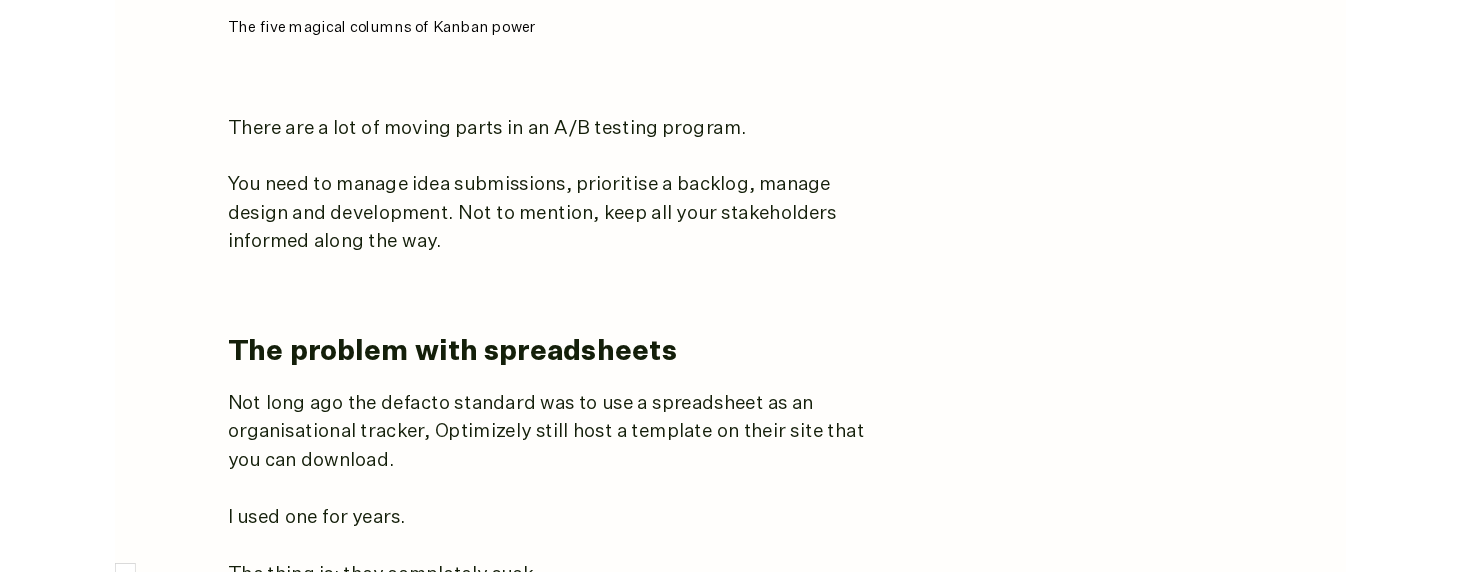 scroll, scrollTop: 1468, scrollLeft: 0, axis: vertical 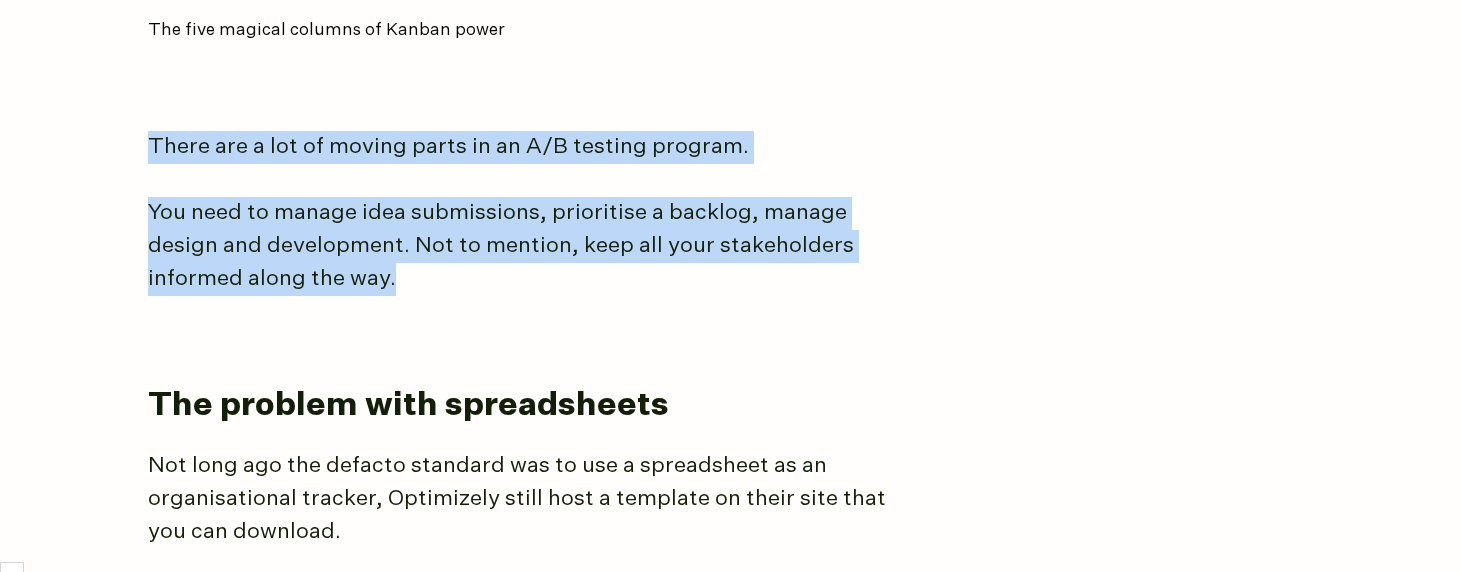 drag, startPoint x: 150, startPoint y: 142, endPoint x: 472, endPoint y: 290, distance: 354.38397 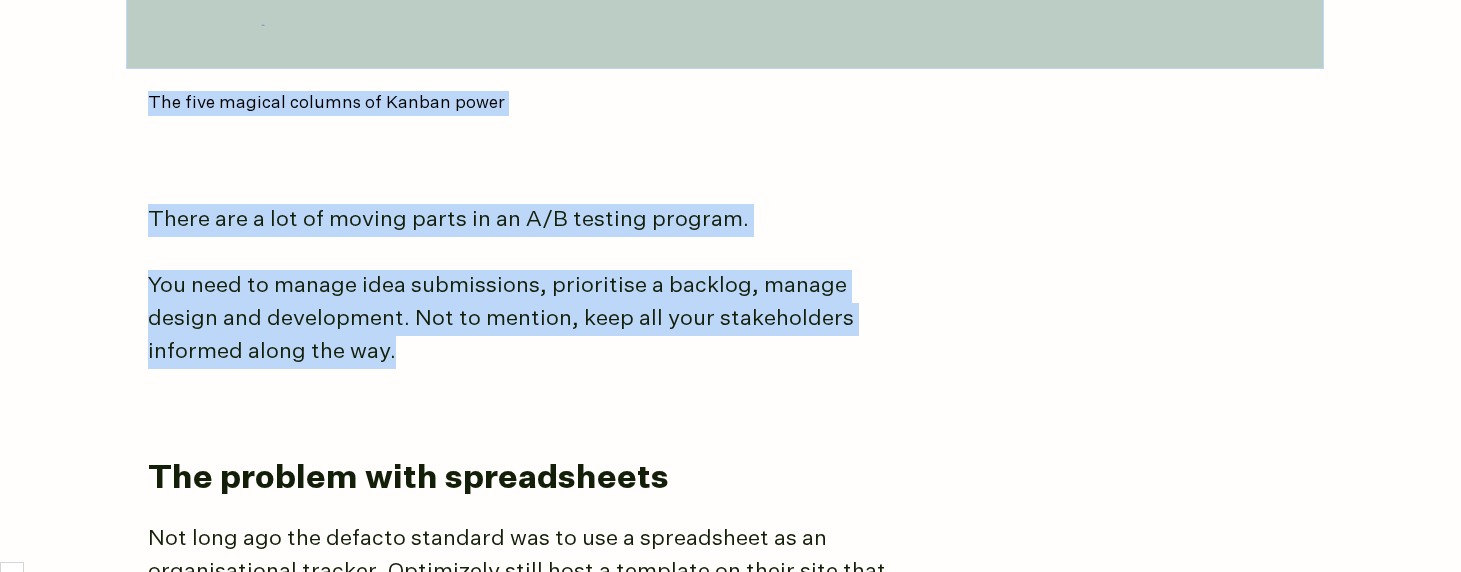 scroll, scrollTop: 1285, scrollLeft: 0, axis: vertical 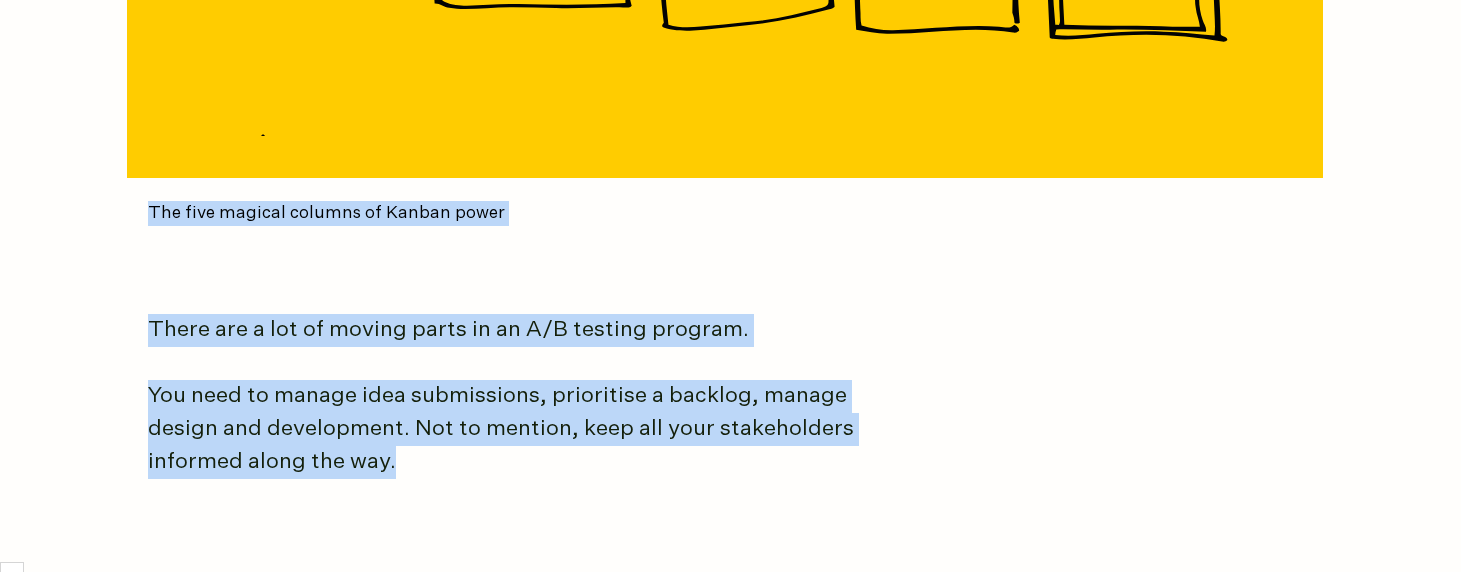 drag, startPoint x: 395, startPoint y: 284, endPoint x: 136, endPoint y: 213, distance: 268.5554 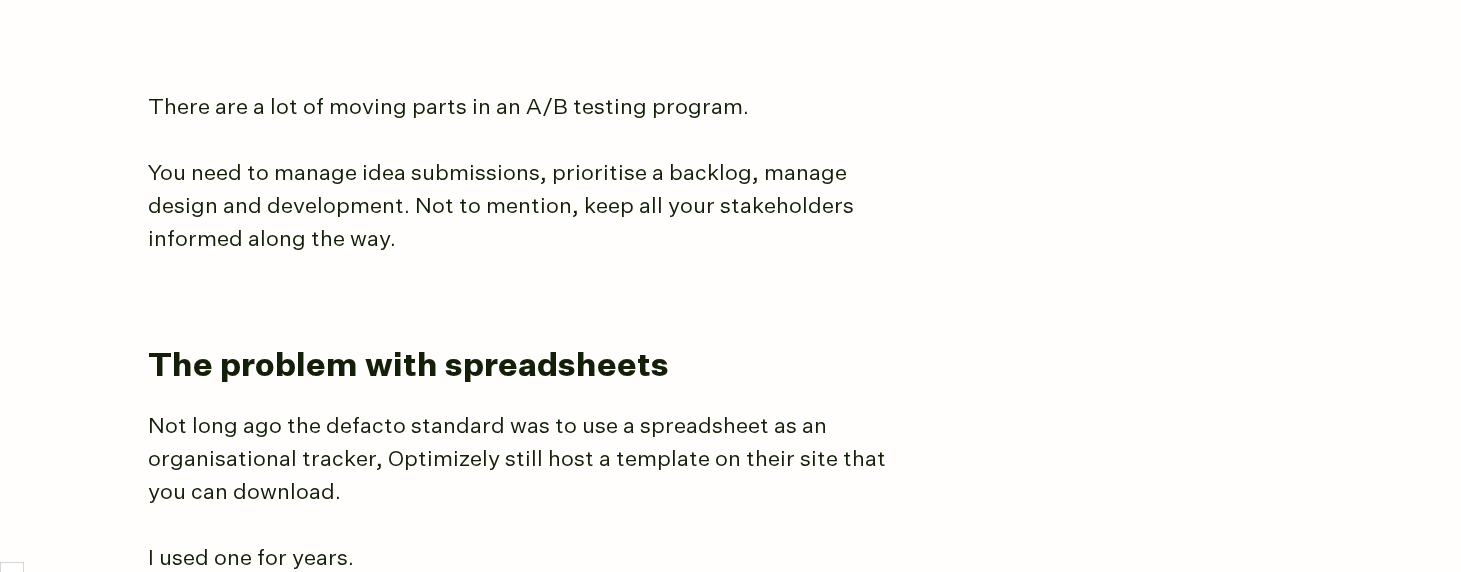 scroll, scrollTop: 1521, scrollLeft: 0, axis: vertical 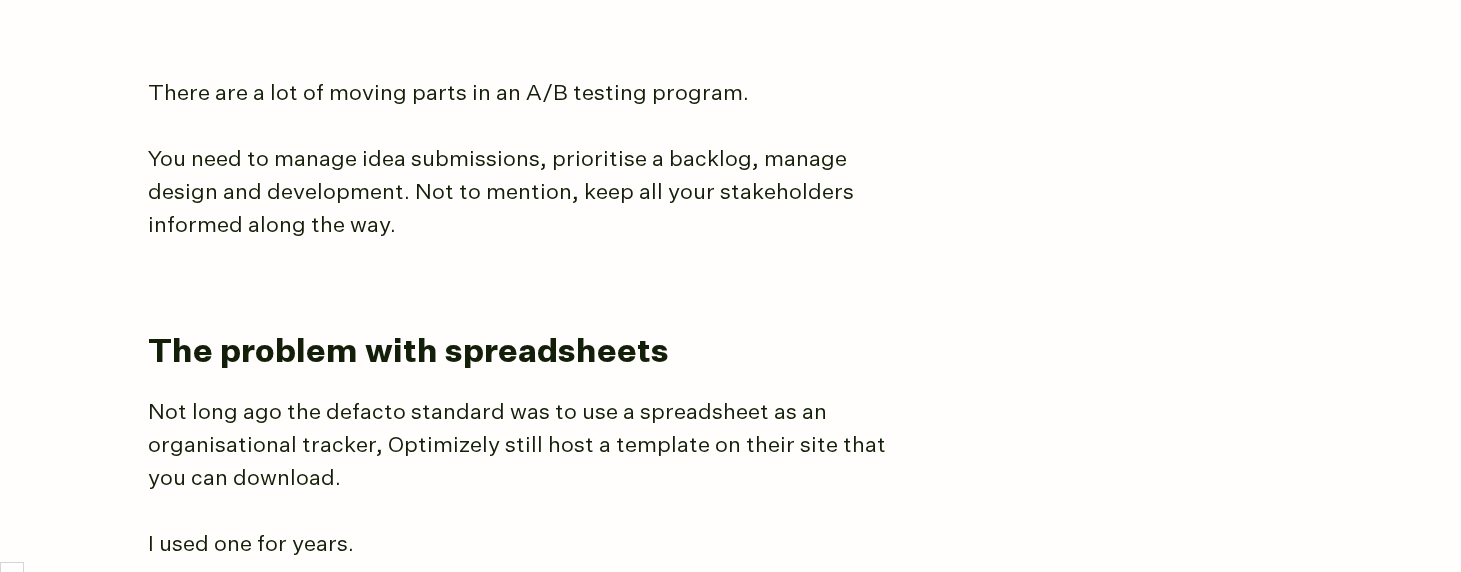 click on "You need to manage idea submissions, prioritise a backlog, manage design and development. Not to mention, keep all your stakeholders informed along the way." at bounding box center [523, 193] 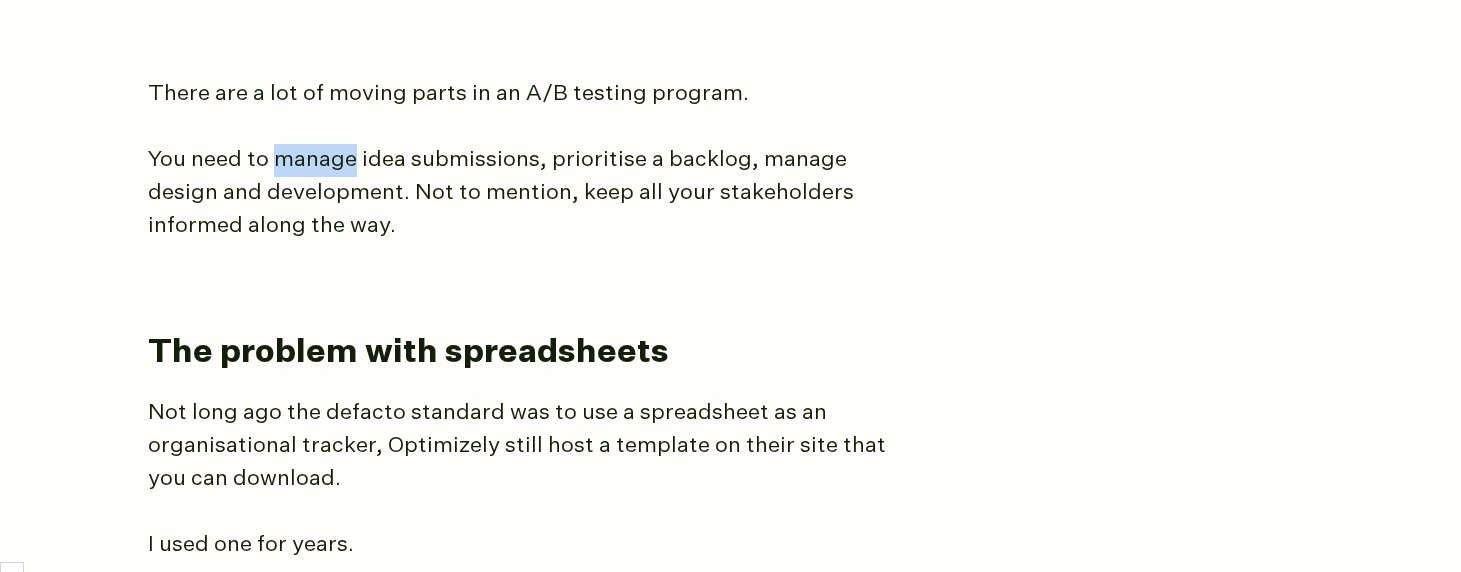 click on "You need to manage idea submissions, prioritise a backlog, manage design and development. Not to mention, keep all your stakeholders informed along the way." at bounding box center [523, 193] 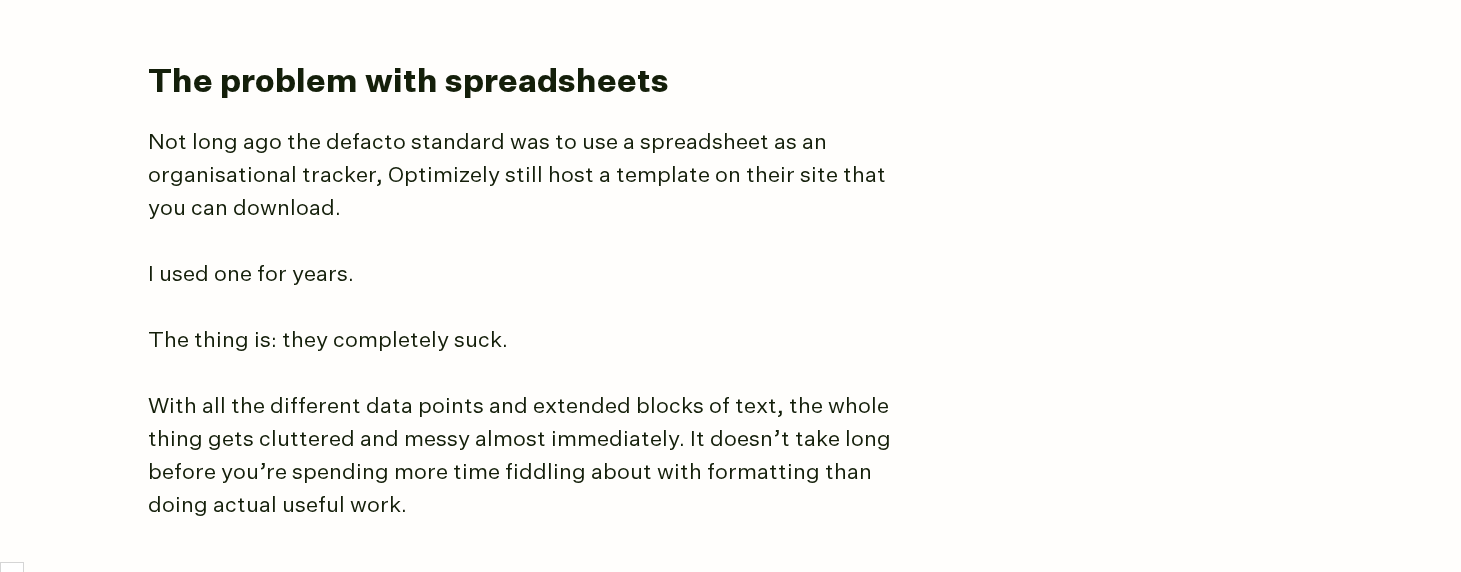scroll, scrollTop: 1821, scrollLeft: 0, axis: vertical 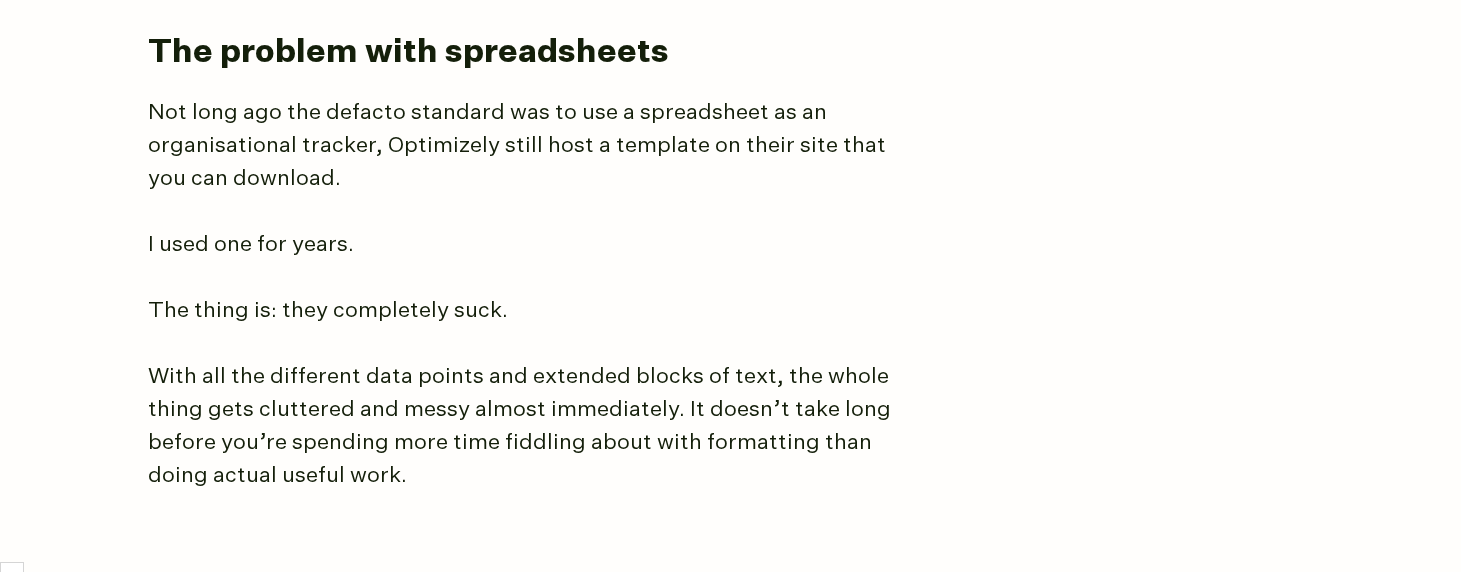 drag, startPoint x: 156, startPoint y: 51, endPoint x: 467, endPoint y: 382, distance: 454.18277 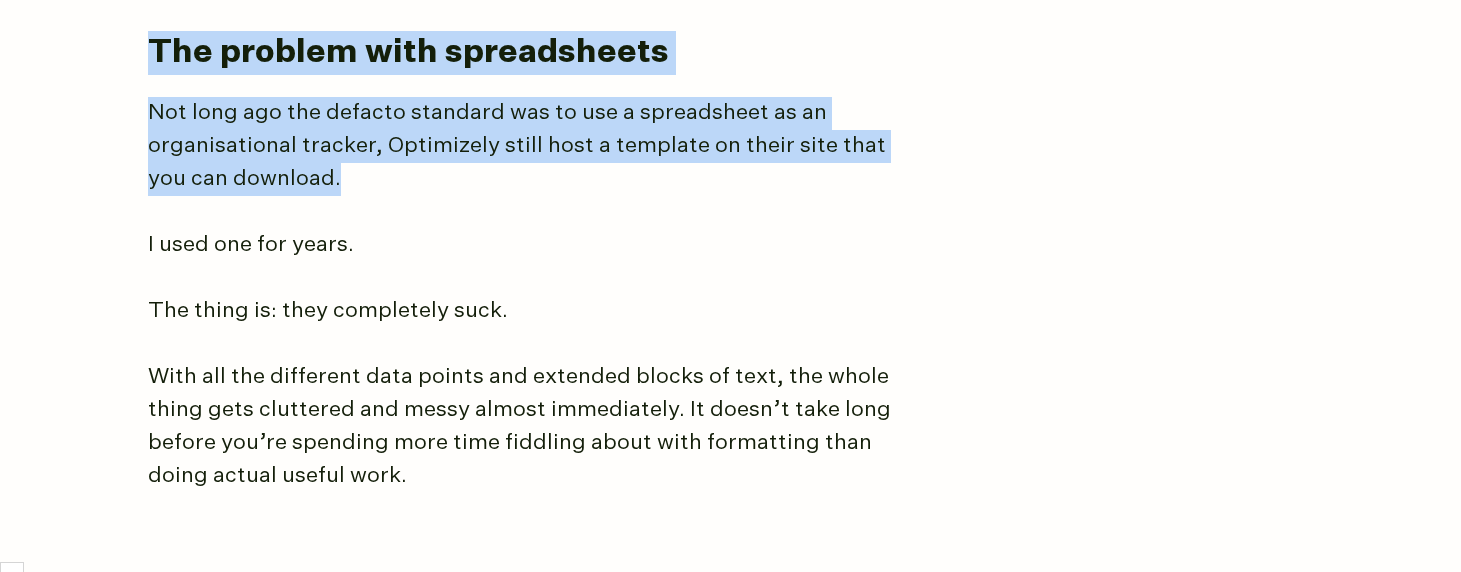 drag, startPoint x: 366, startPoint y: 191, endPoint x: 123, endPoint y: 65, distance: 273.7243 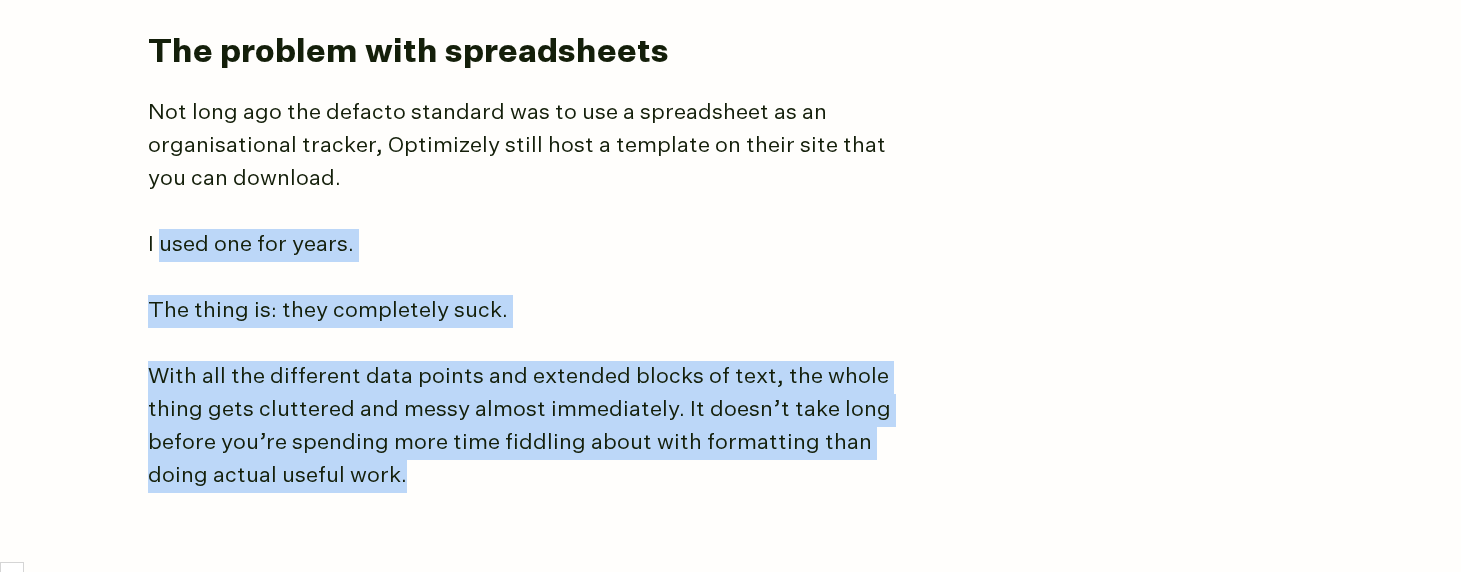 drag, startPoint x: 162, startPoint y: 251, endPoint x: 448, endPoint y: 488, distance: 371.4364 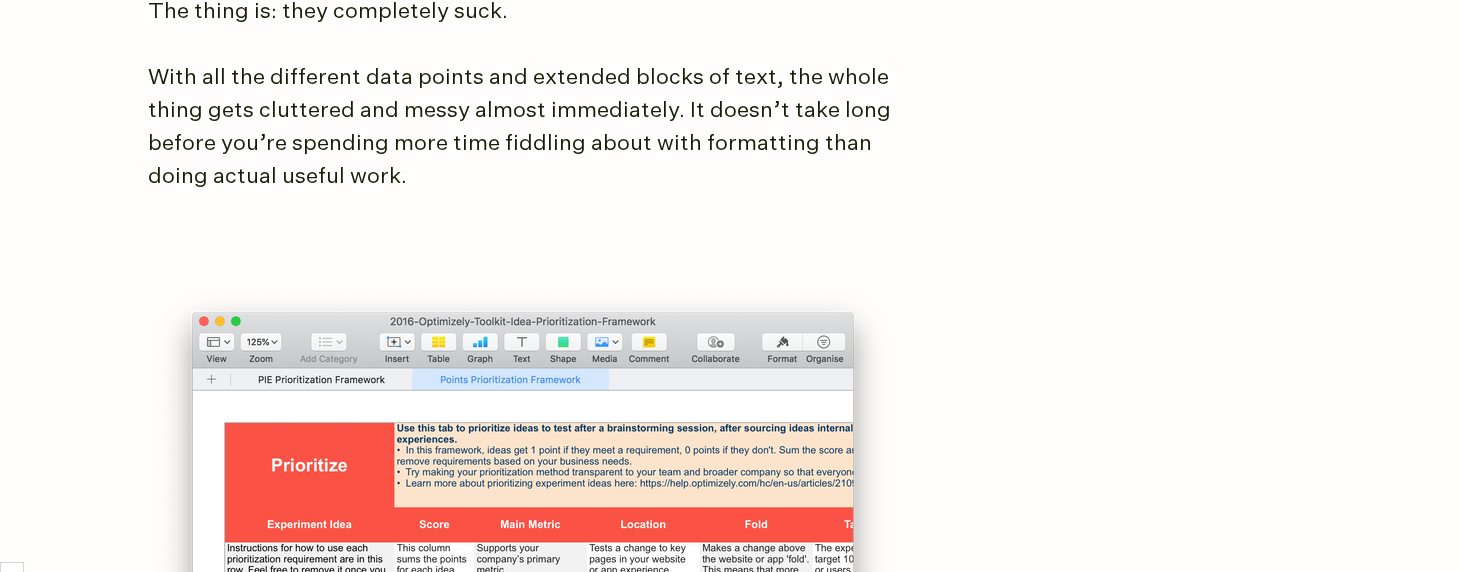 scroll, scrollTop: 2132, scrollLeft: 0, axis: vertical 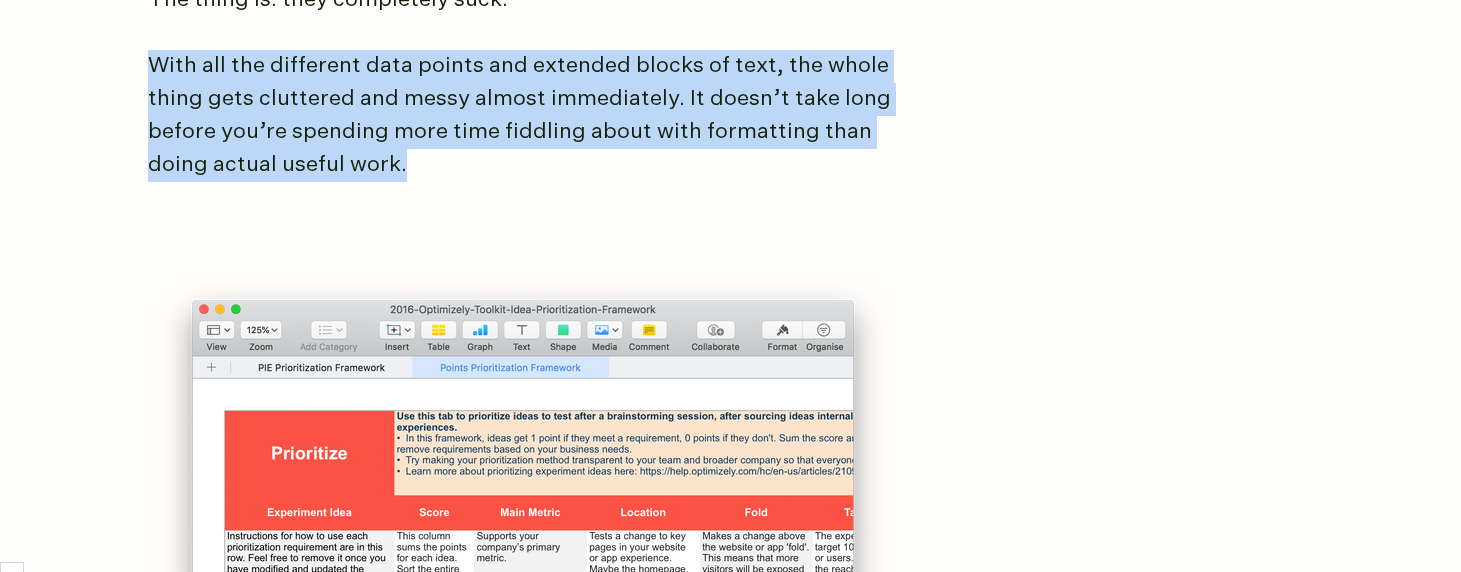 drag, startPoint x: 155, startPoint y: 72, endPoint x: 462, endPoint y: 194, distance: 330.35284 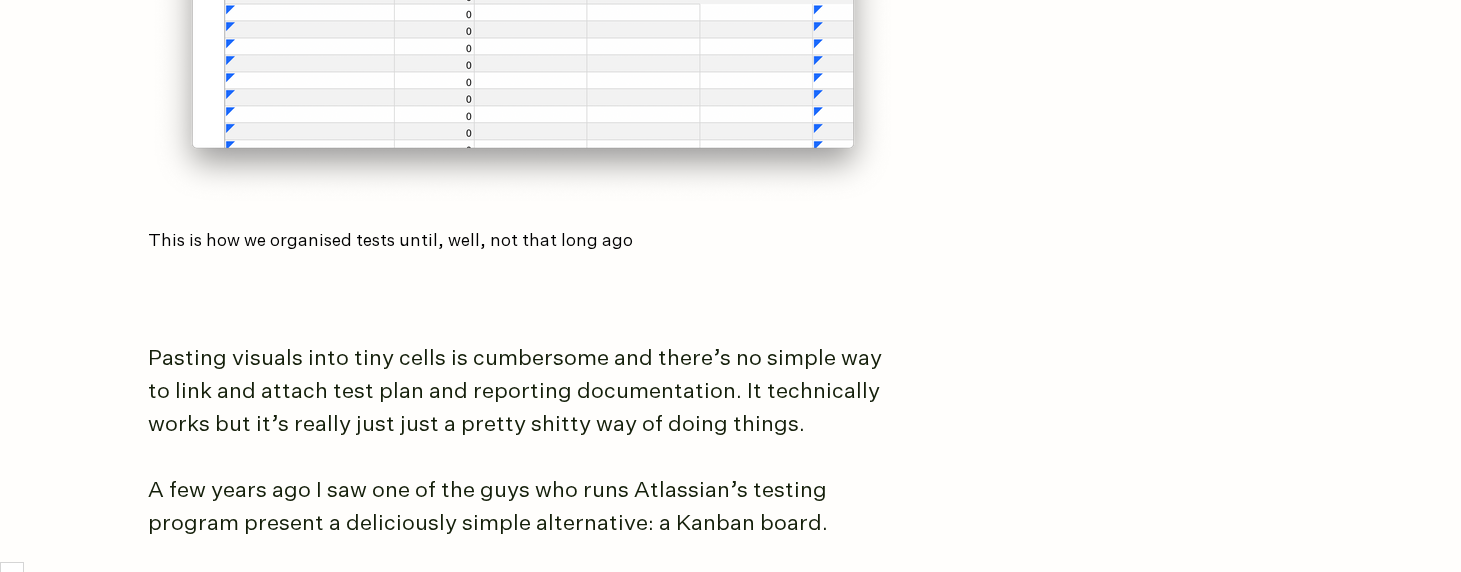 scroll, scrollTop: 3019, scrollLeft: 0, axis: vertical 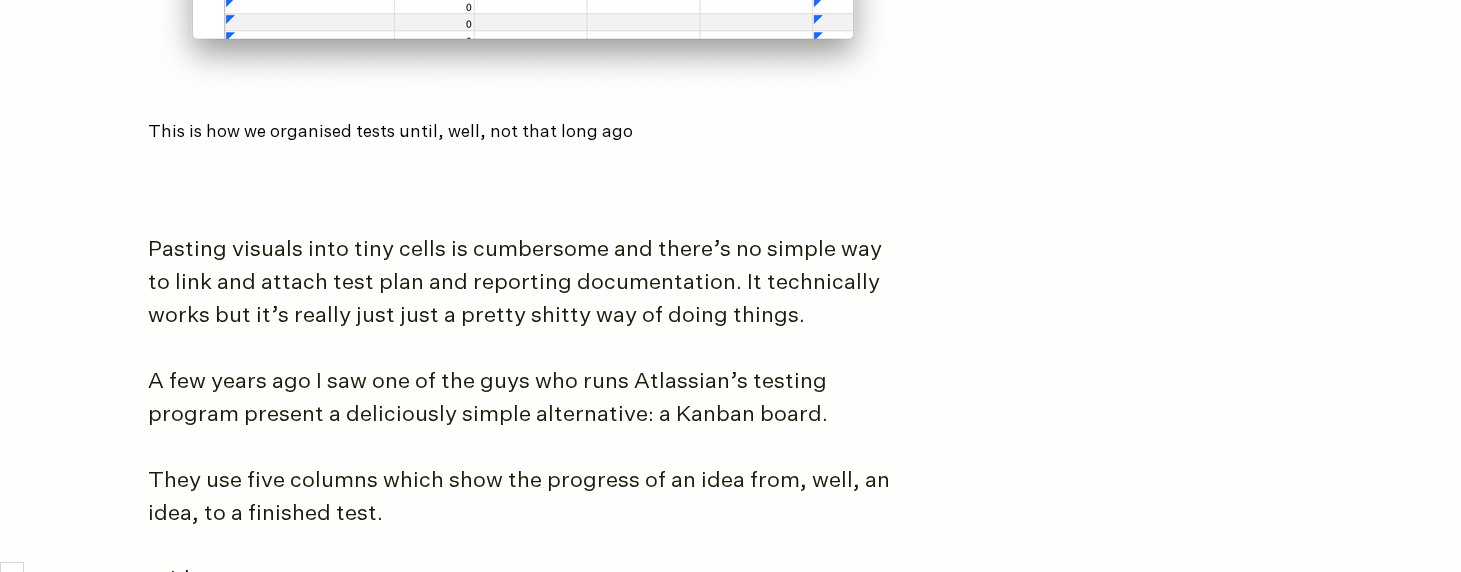 click on "Pasting visuals into tiny cells is cumbersome and there’s no simple way to link and attach test plan and reporting documentation. It technically works but it’s really just just a pretty shitty way of doing things." at bounding box center [523, 283] 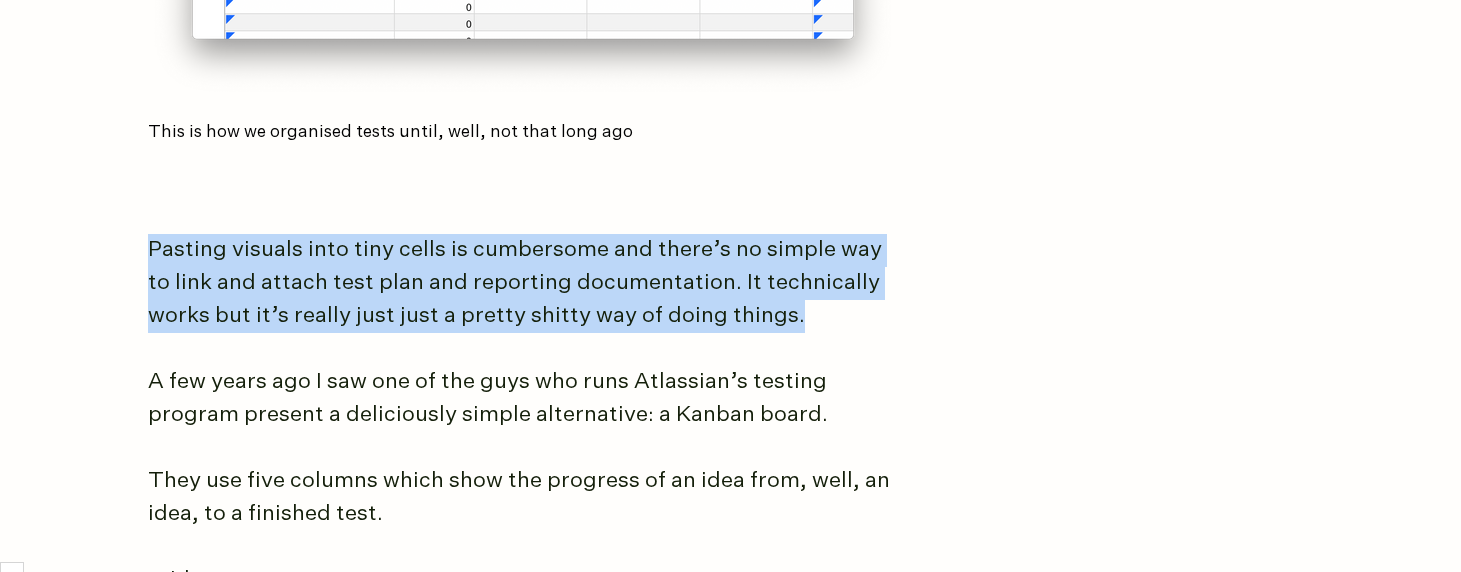 drag, startPoint x: 146, startPoint y: 238, endPoint x: 827, endPoint y: 322, distance: 686.1611 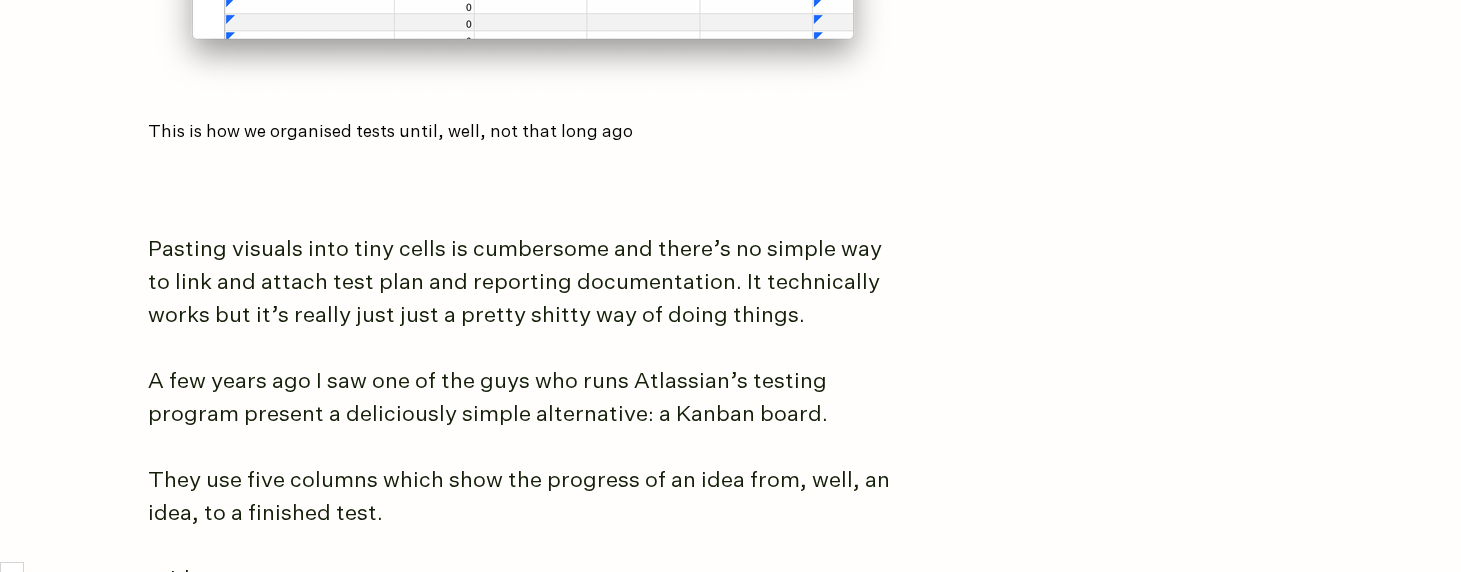 click on "A few years ago I saw one of the guys who runs Atlassian’s testing program present a deliciously simple alternative: a Kanban board." at bounding box center (523, 399) 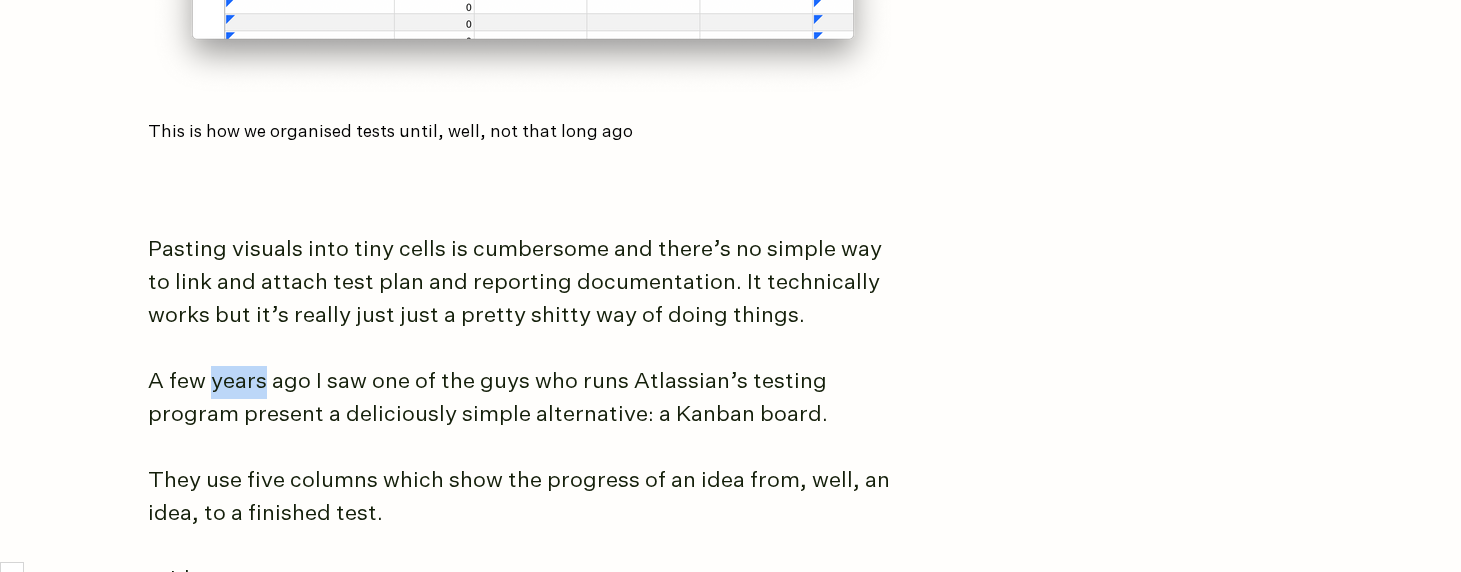 click on "A few years ago I saw one of the guys who runs Atlassian’s testing program present a deliciously simple alternative: a Kanban board." at bounding box center [523, 399] 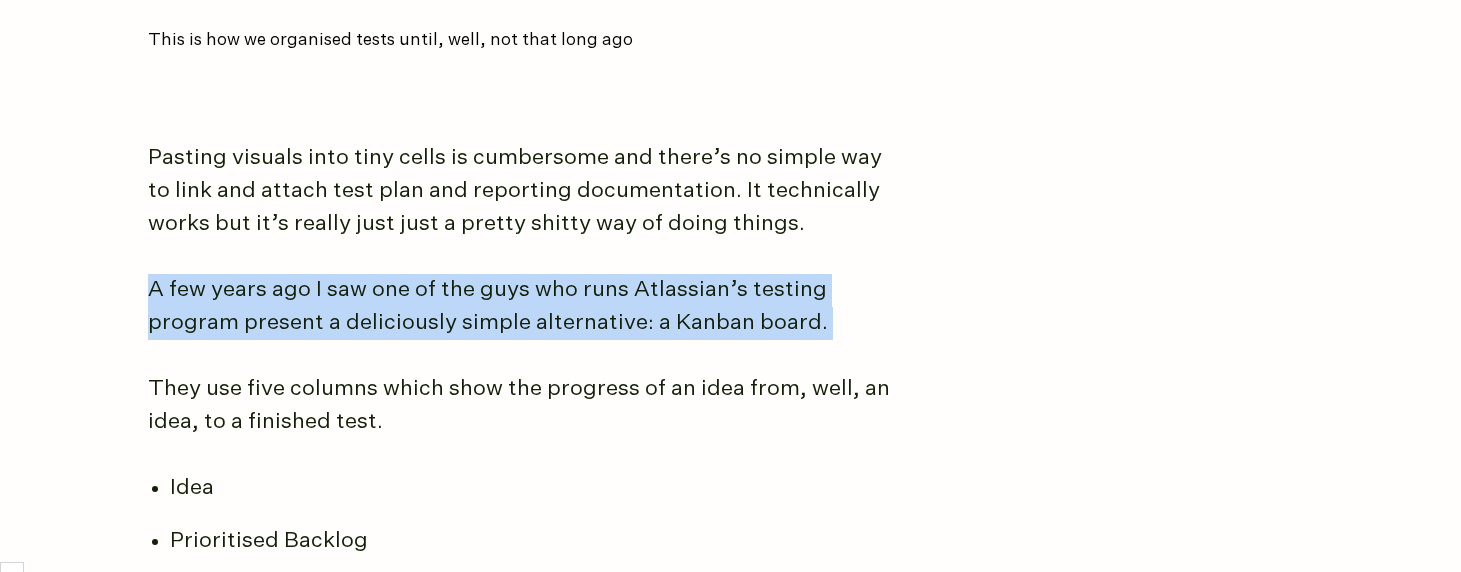 scroll, scrollTop: 3144, scrollLeft: 0, axis: vertical 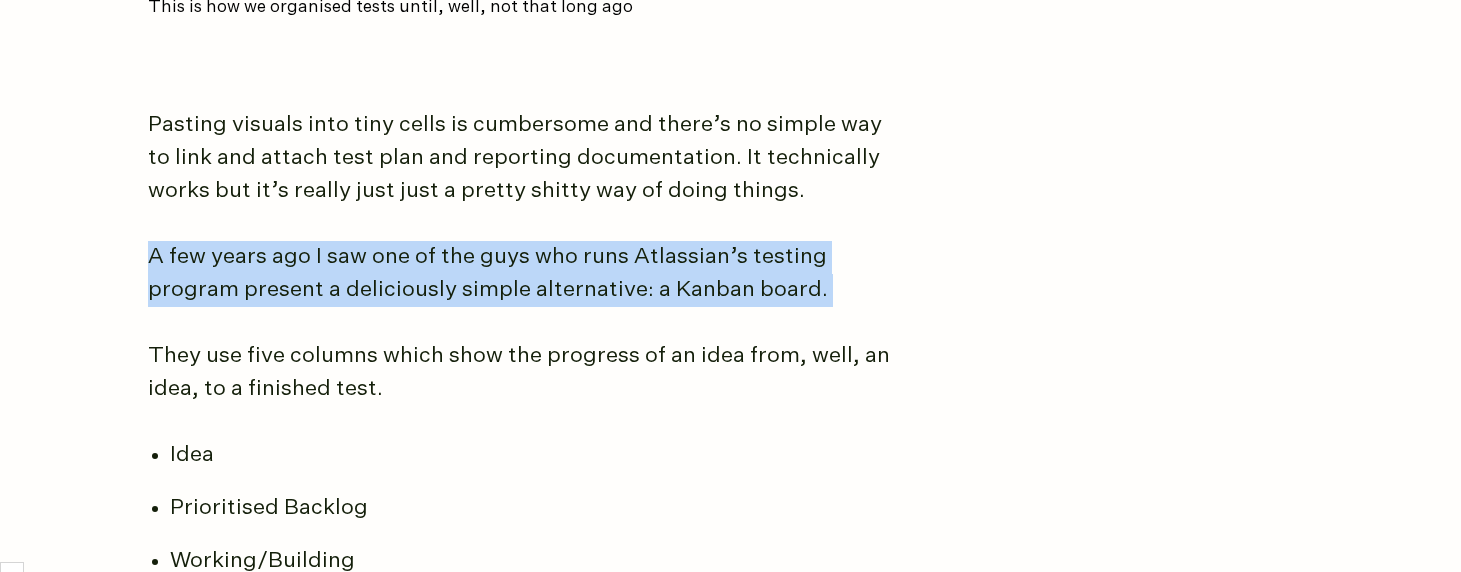 click on "They use five columns which show the progress of an idea from, well, an idea, to a finished test." at bounding box center [523, 373] 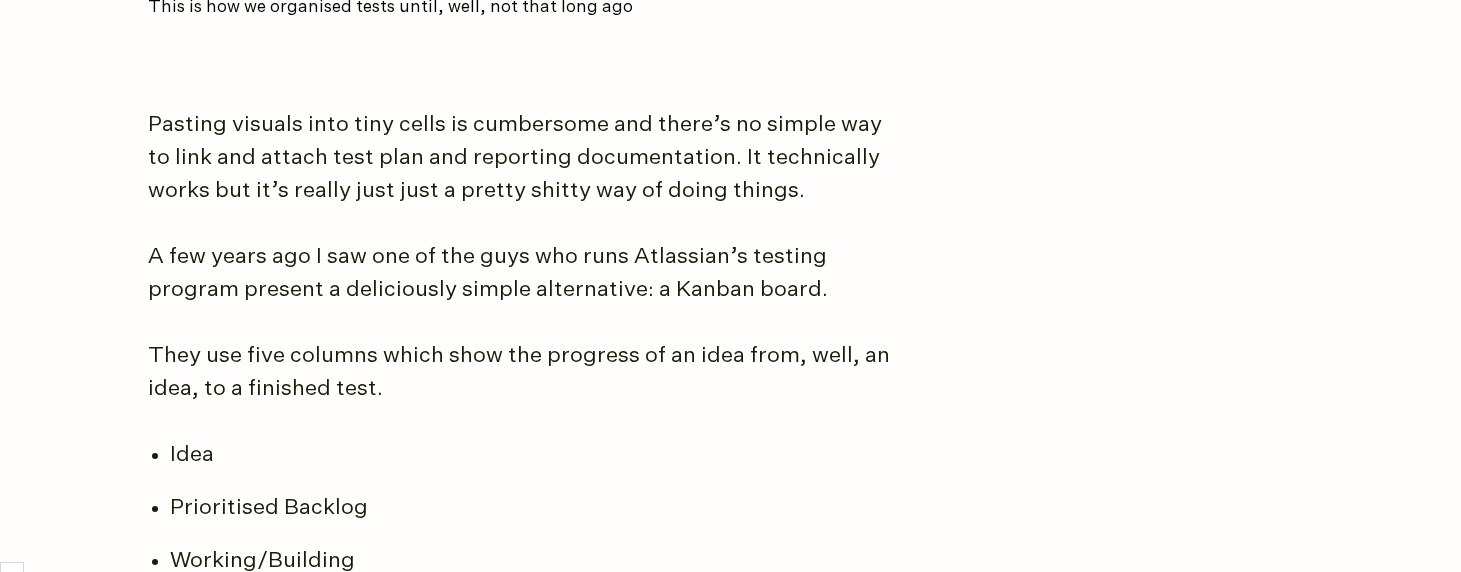 click on "They use five columns which show the progress of an idea from, well, an idea, to a finished test." at bounding box center [523, 373] 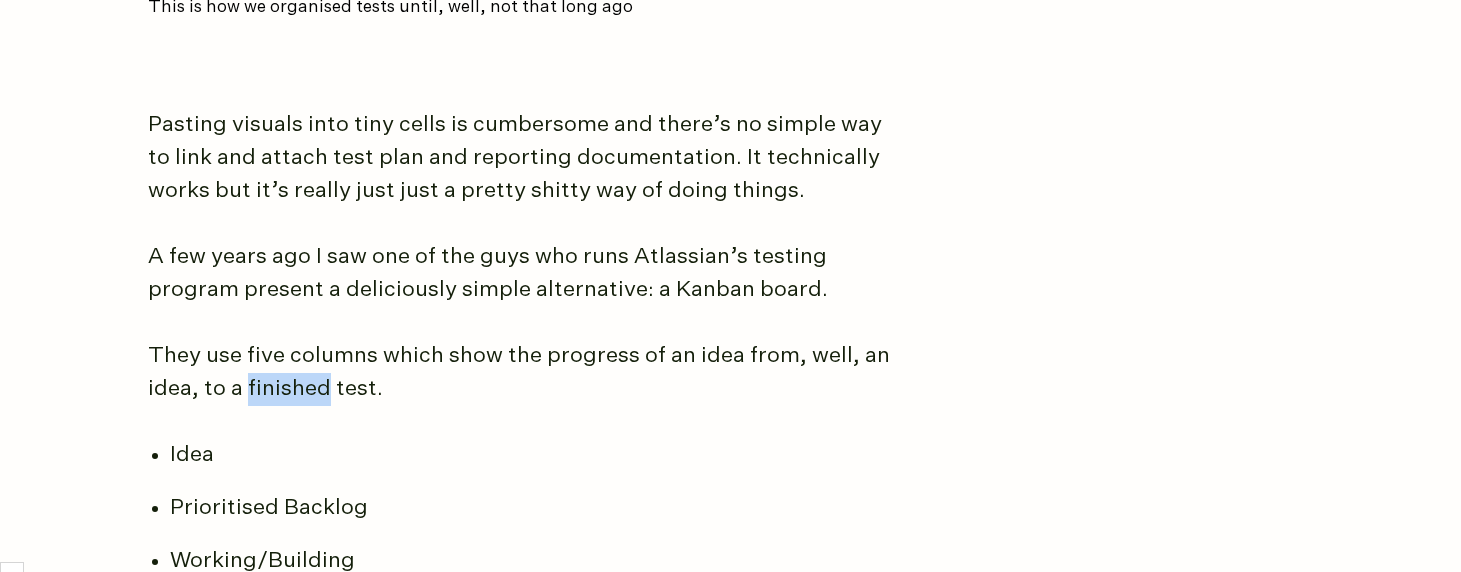 click on "They use five columns which show the progress of an idea from, well, an idea, to a finished test." at bounding box center (523, 373) 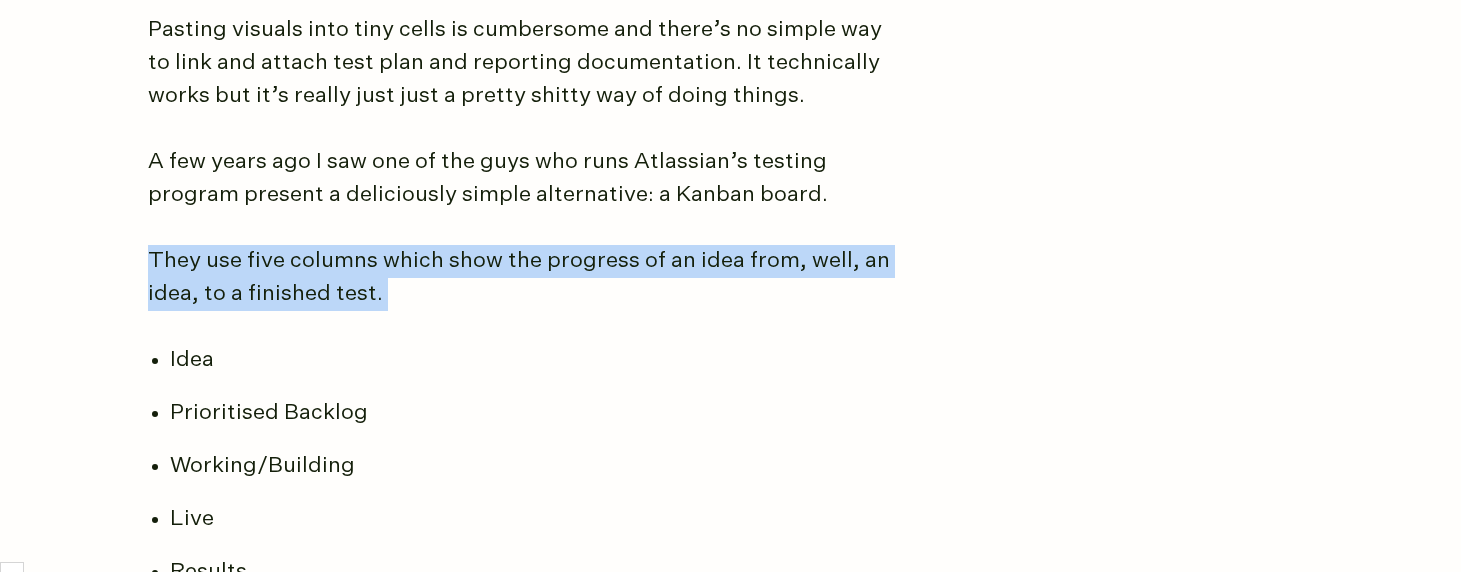 scroll, scrollTop: 3396, scrollLeft: 0, axis: vertical 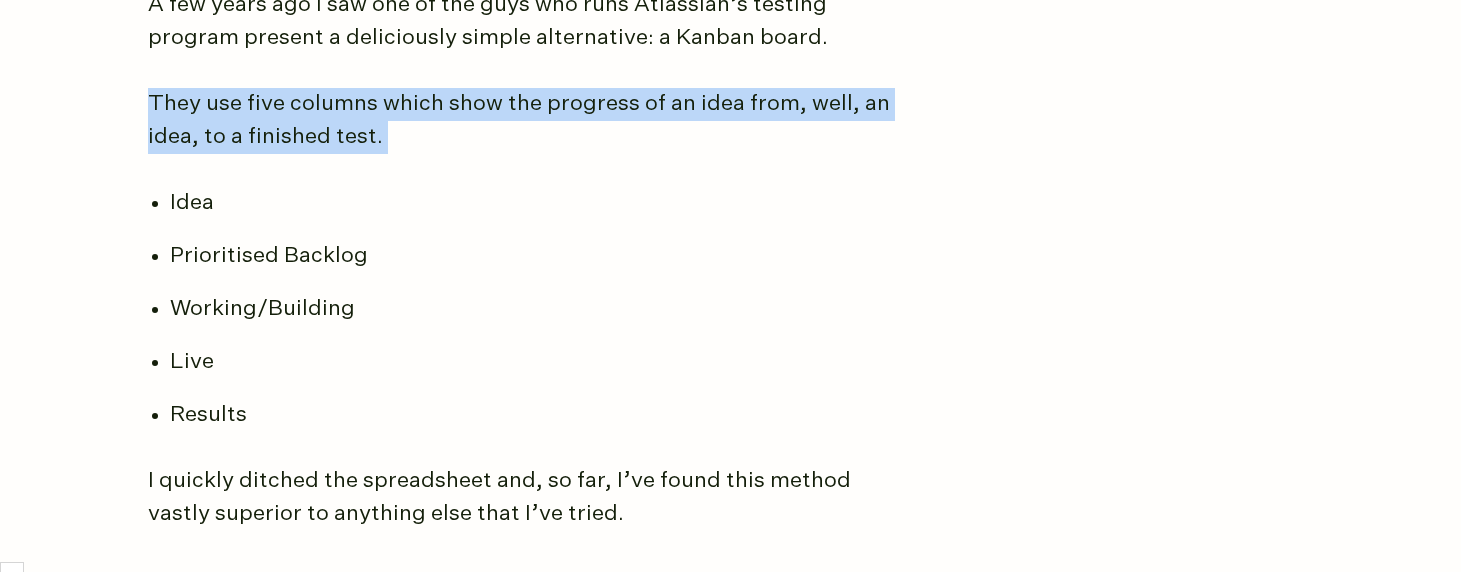 click on "They use five columns which show the progress of an idea from, well, an idea, to a finished test." at bounding box center [523, 121] 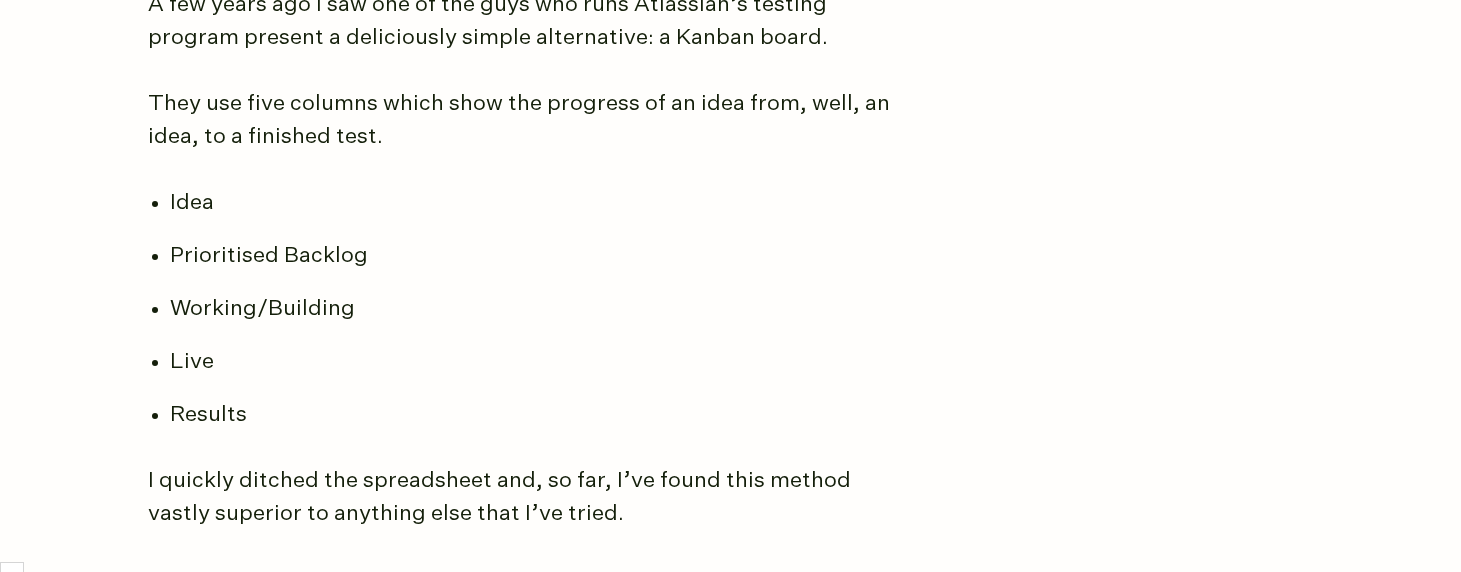 click on "They use five columns which show the progress of an idea from, well, an idea, to a finished test." at bounding box center (523, 121) 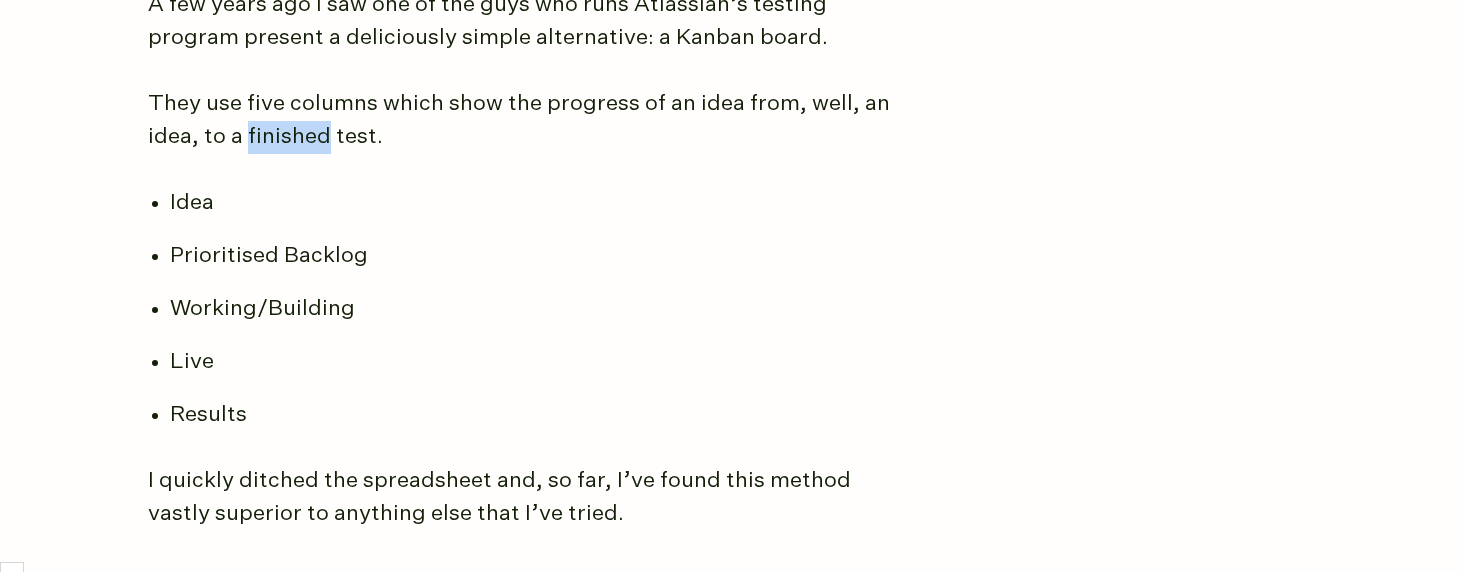 click on "They use five columns which show the progress of an idea from, well, an idea, to a finished test." at bounding box center [523, 121] 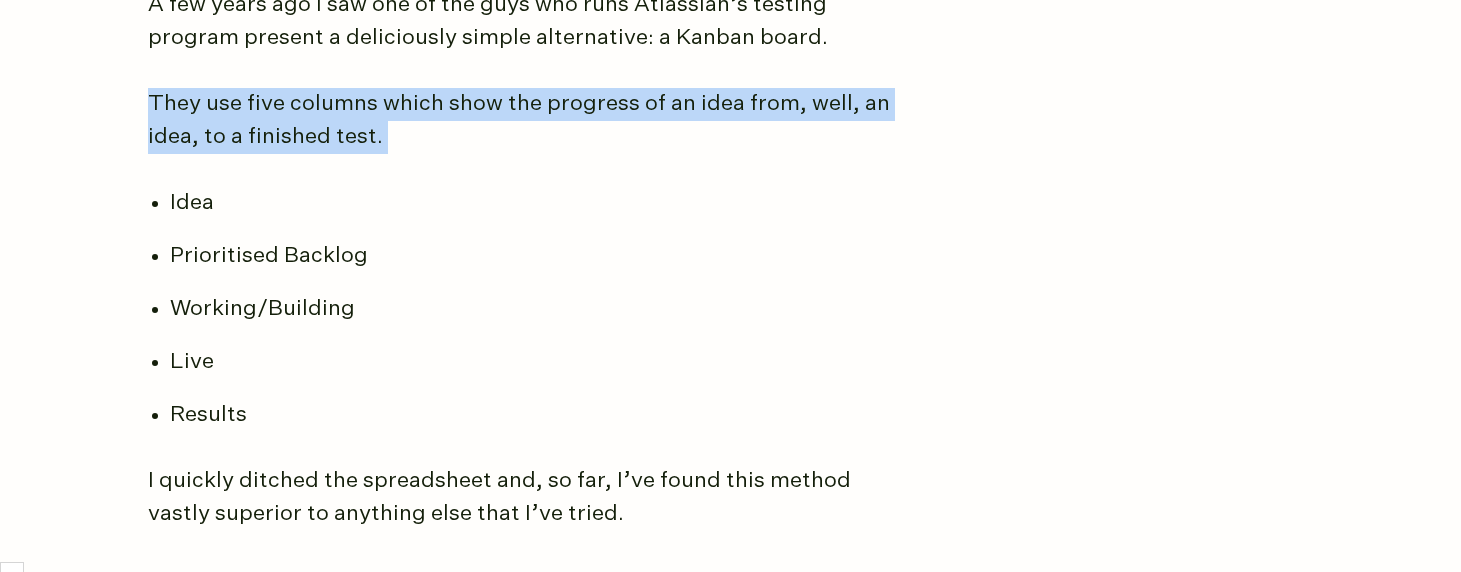 click on "Idea" at bounding box center (545, 203) 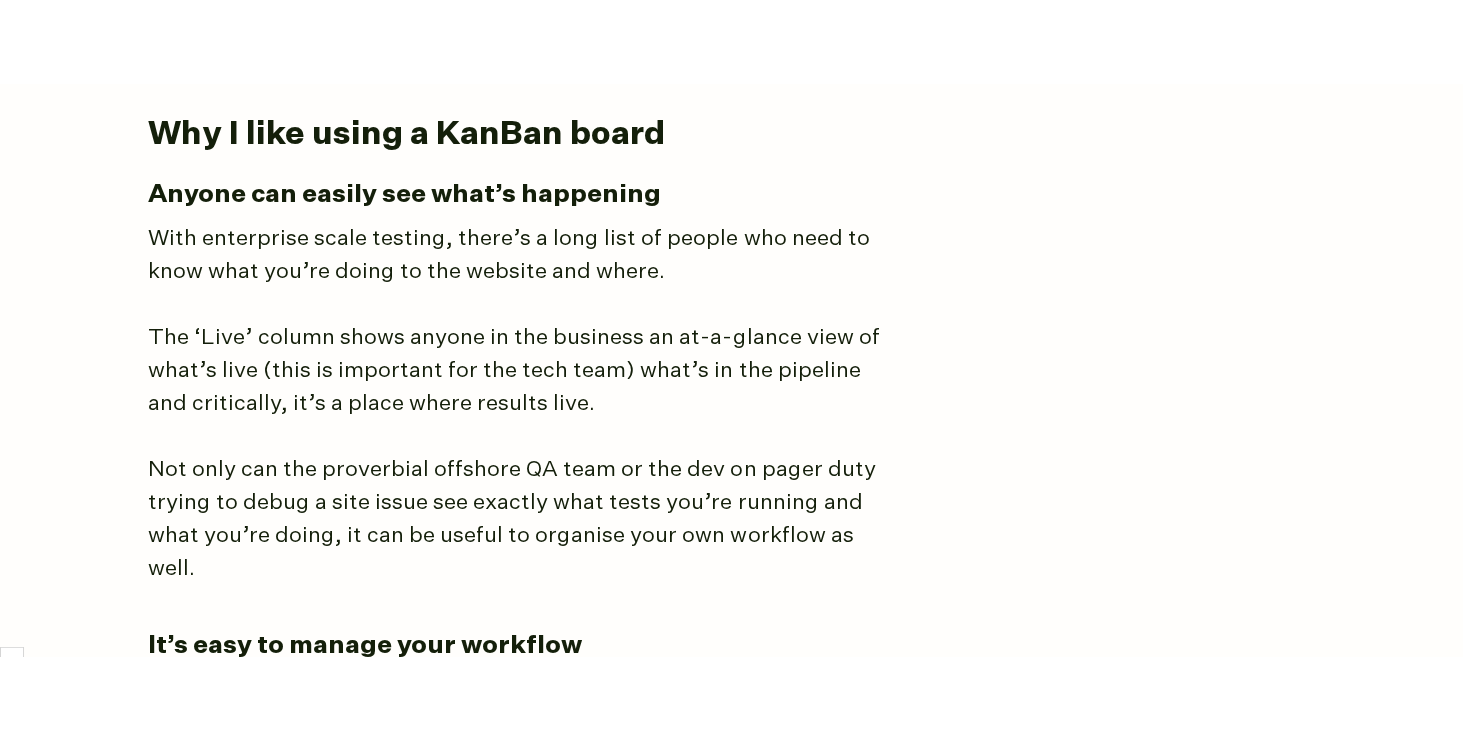 scroll, scrollTop: 3990, scrollLeft: 0, axis: vertical 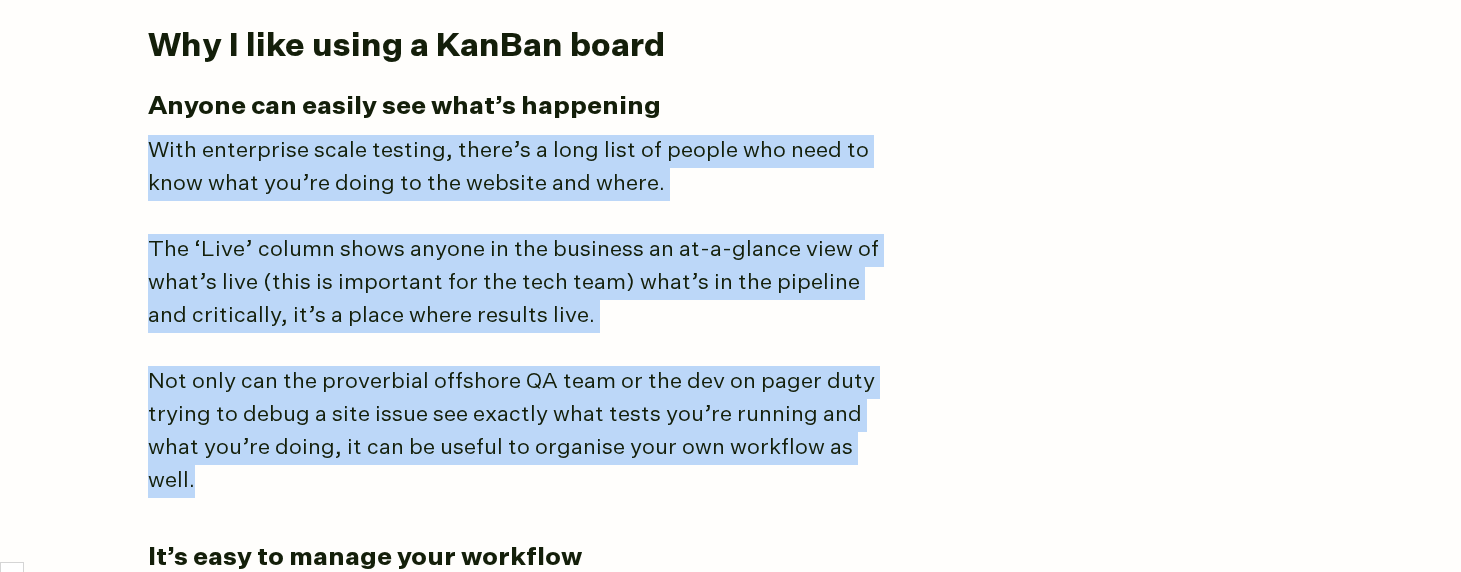 drag, startPoint x: 152, startPoint y: 146, endPoint x: 893, endPoint y: 446, distance: 799.4254 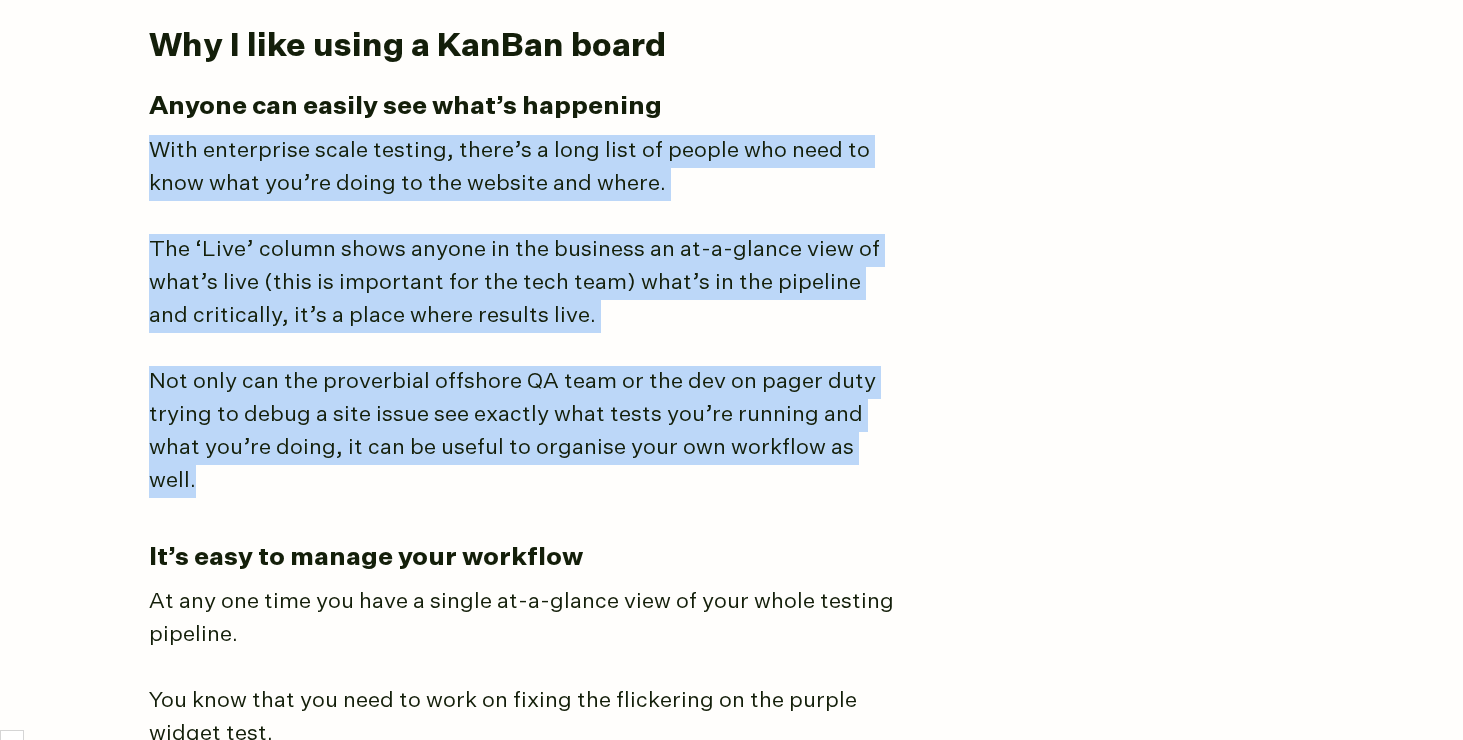 scroll, scrollTop: 54, scrollLeft: 0, axis: vertical 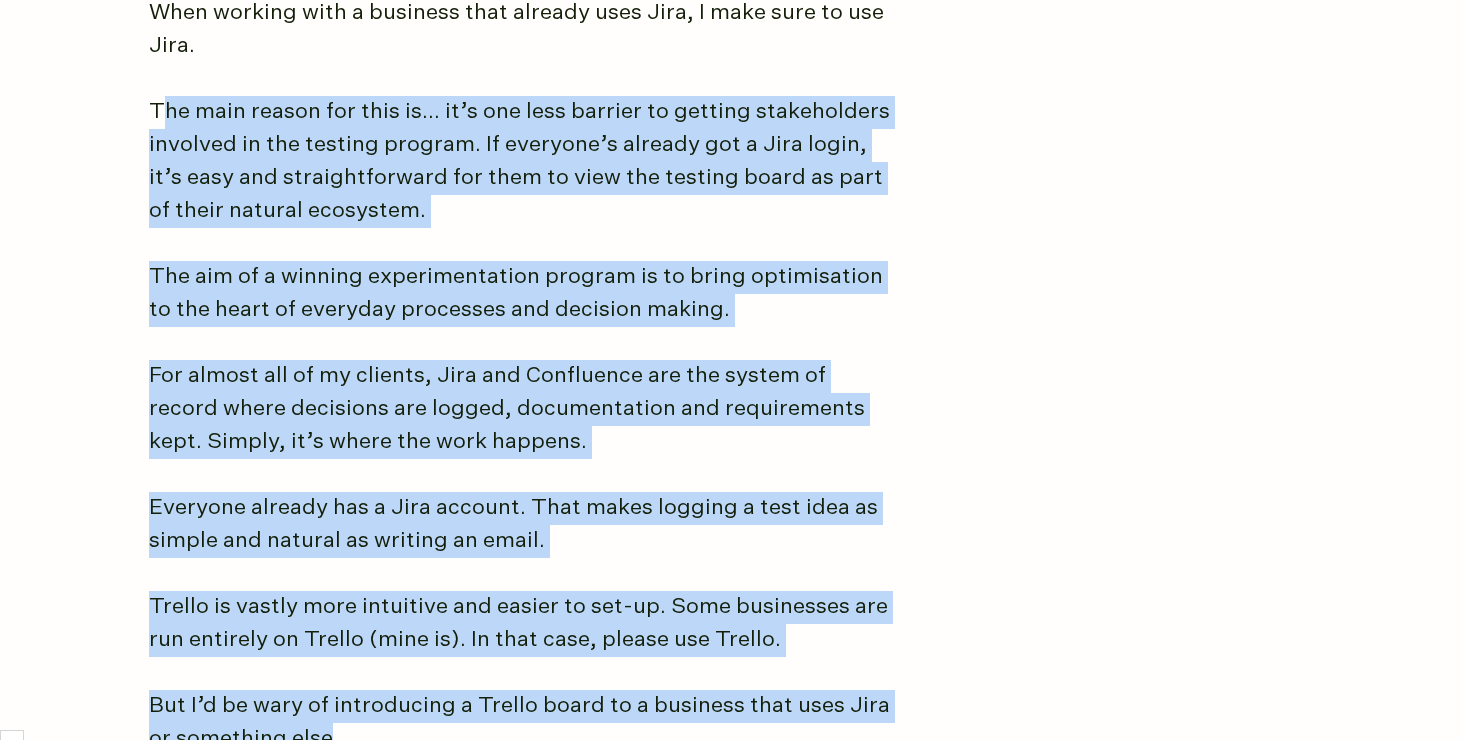drag, startPoint x: 156, startPoint y: 71, endPoint x: 577, endPoint y: 685, distance: 744.47095 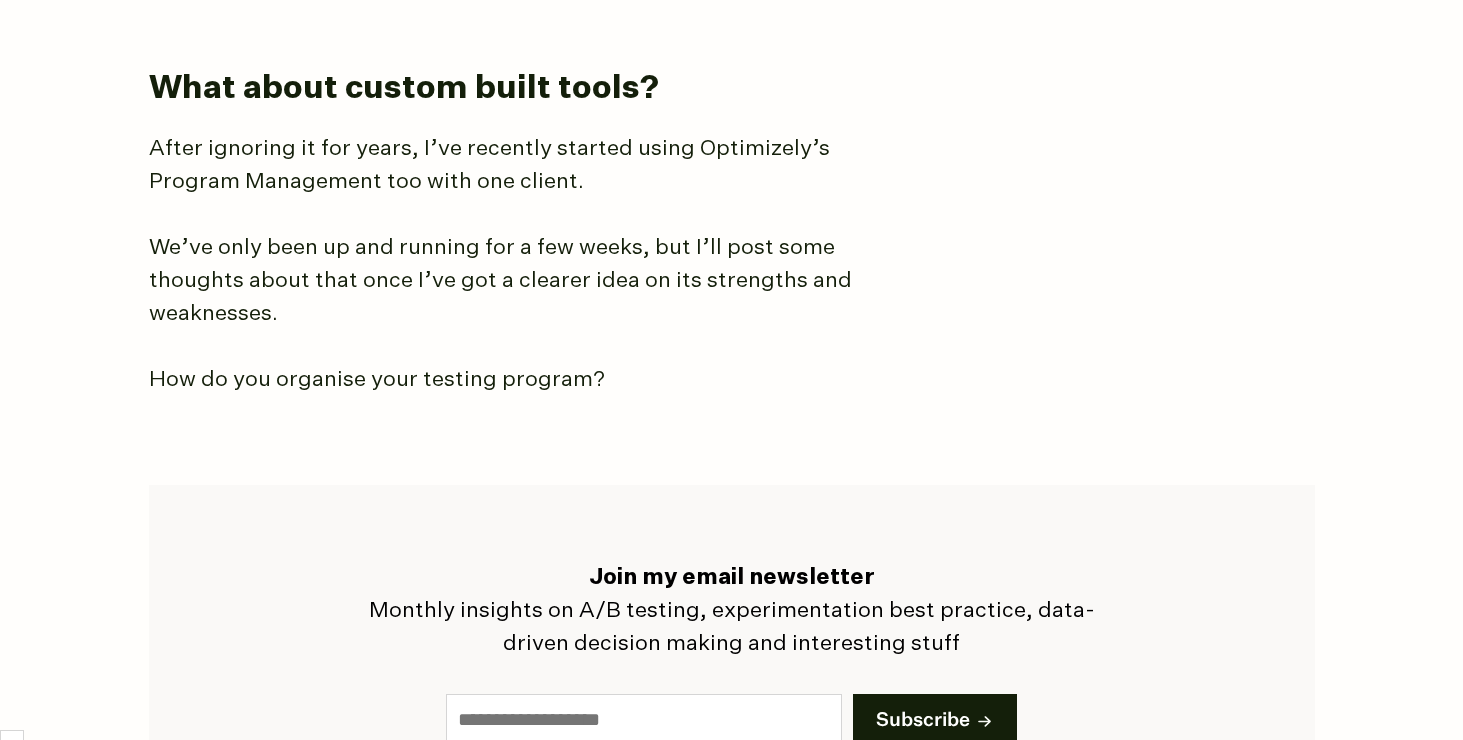scroll, scrollTop: 6982, scrollLeft: 0, axis: vertical 